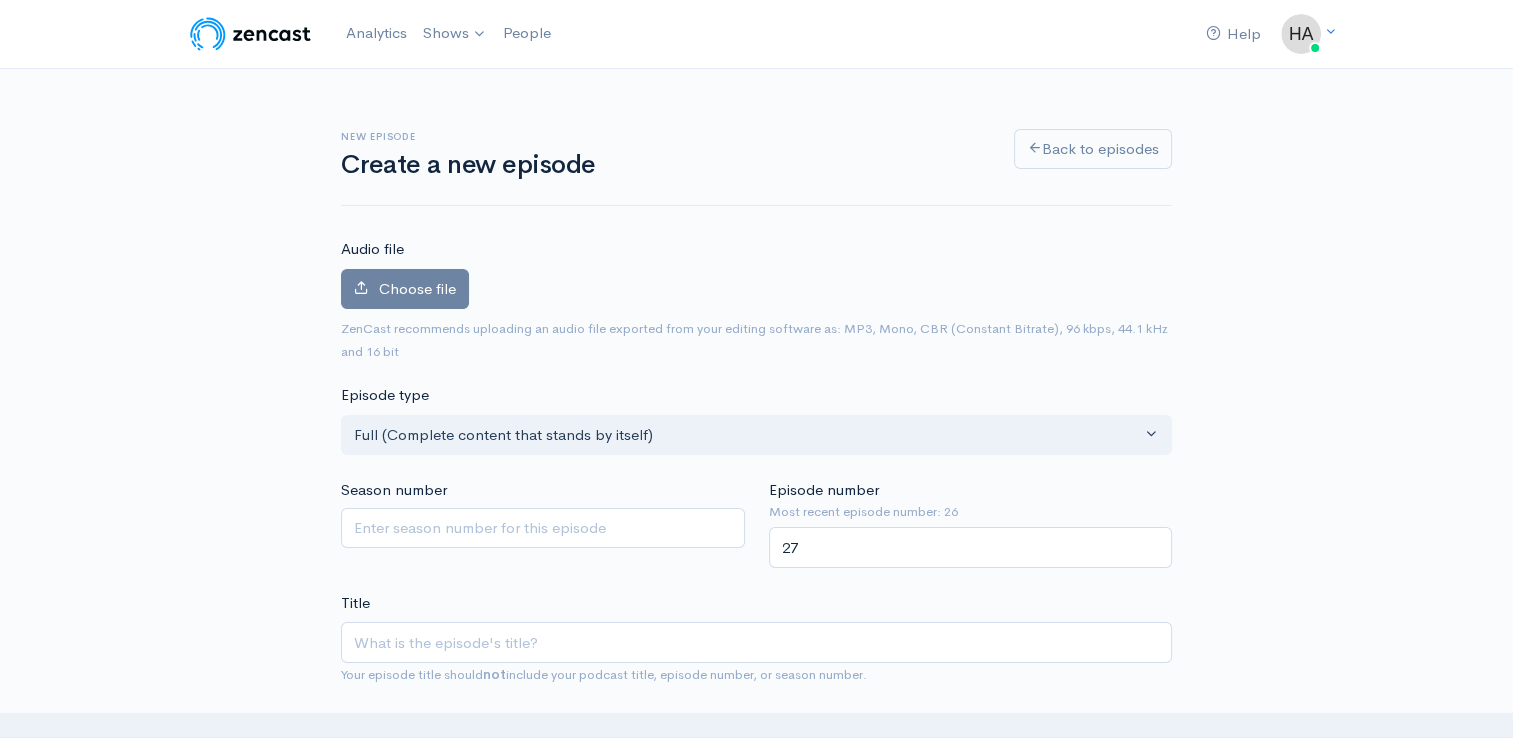 scroll, scrollTop: 0, scrollLeft: 0, axis: both 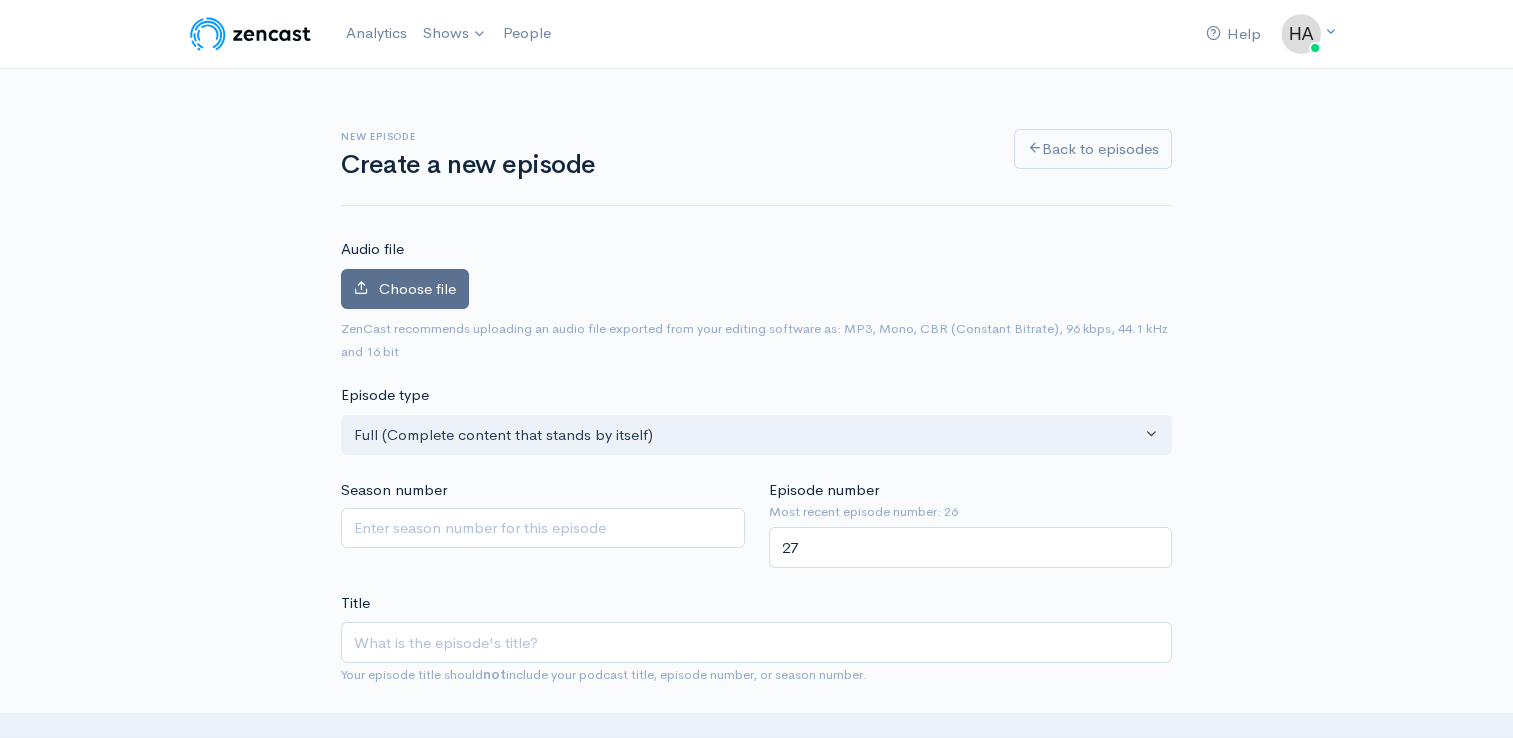 type on "27" 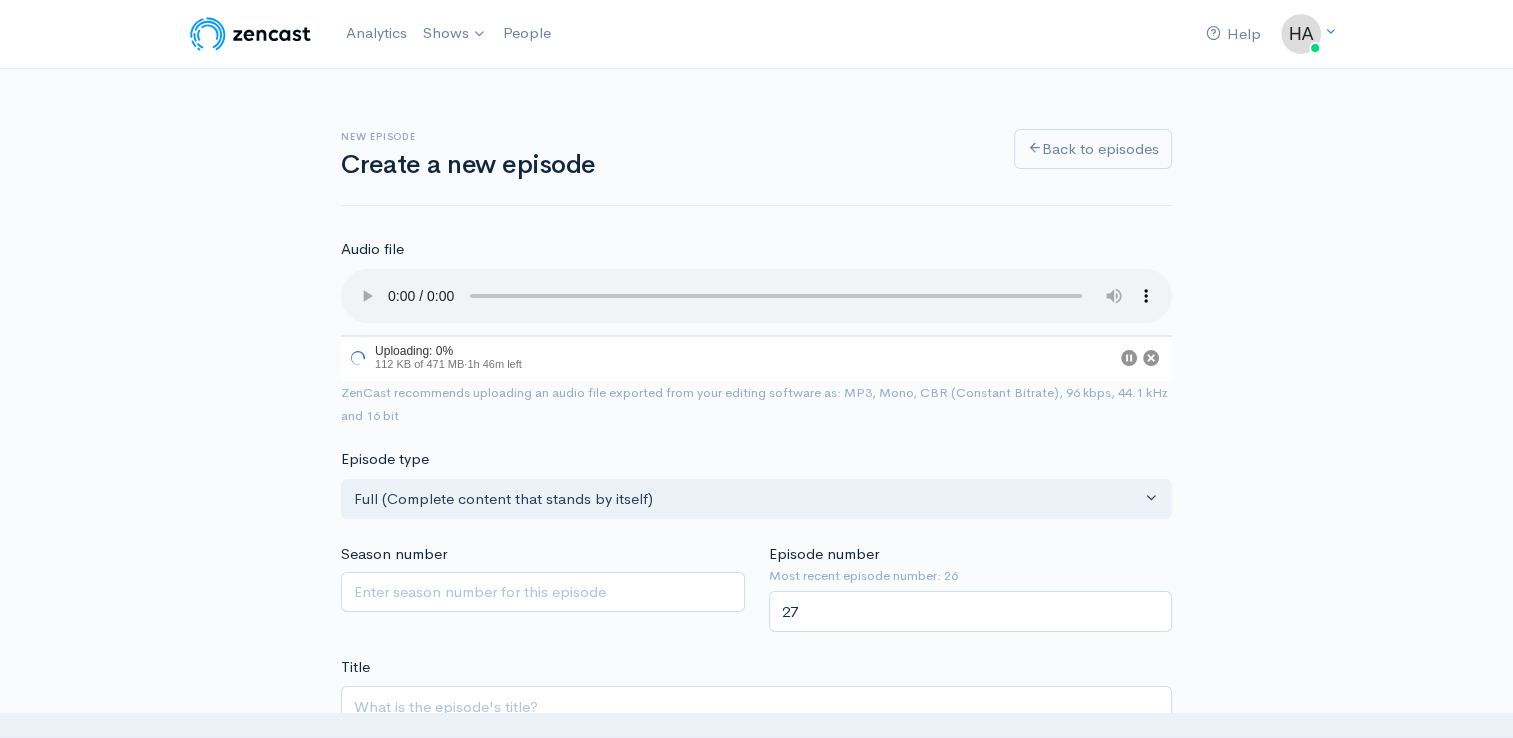 click at bounding box center (756, 725) 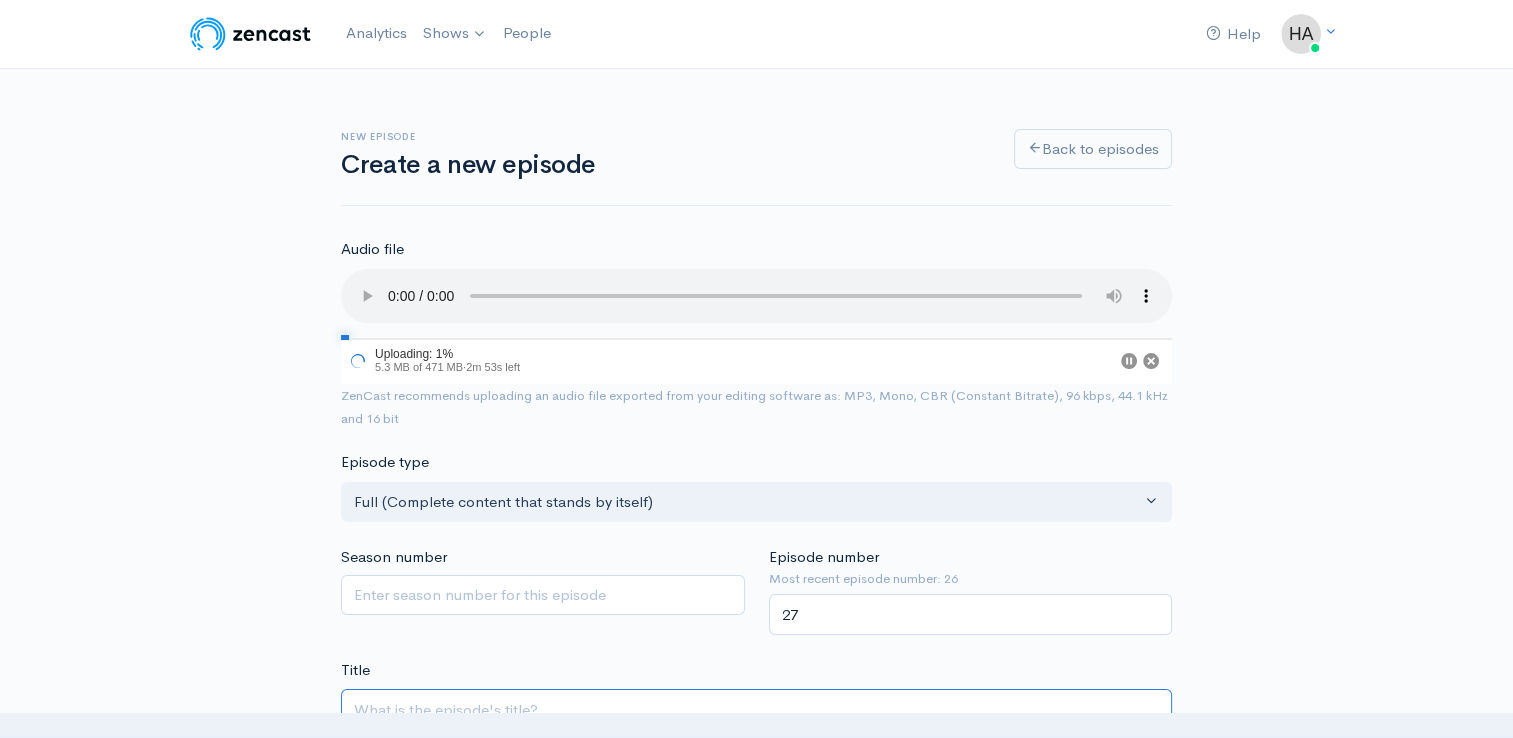 click on "Title" at bounding box center (756, 709) 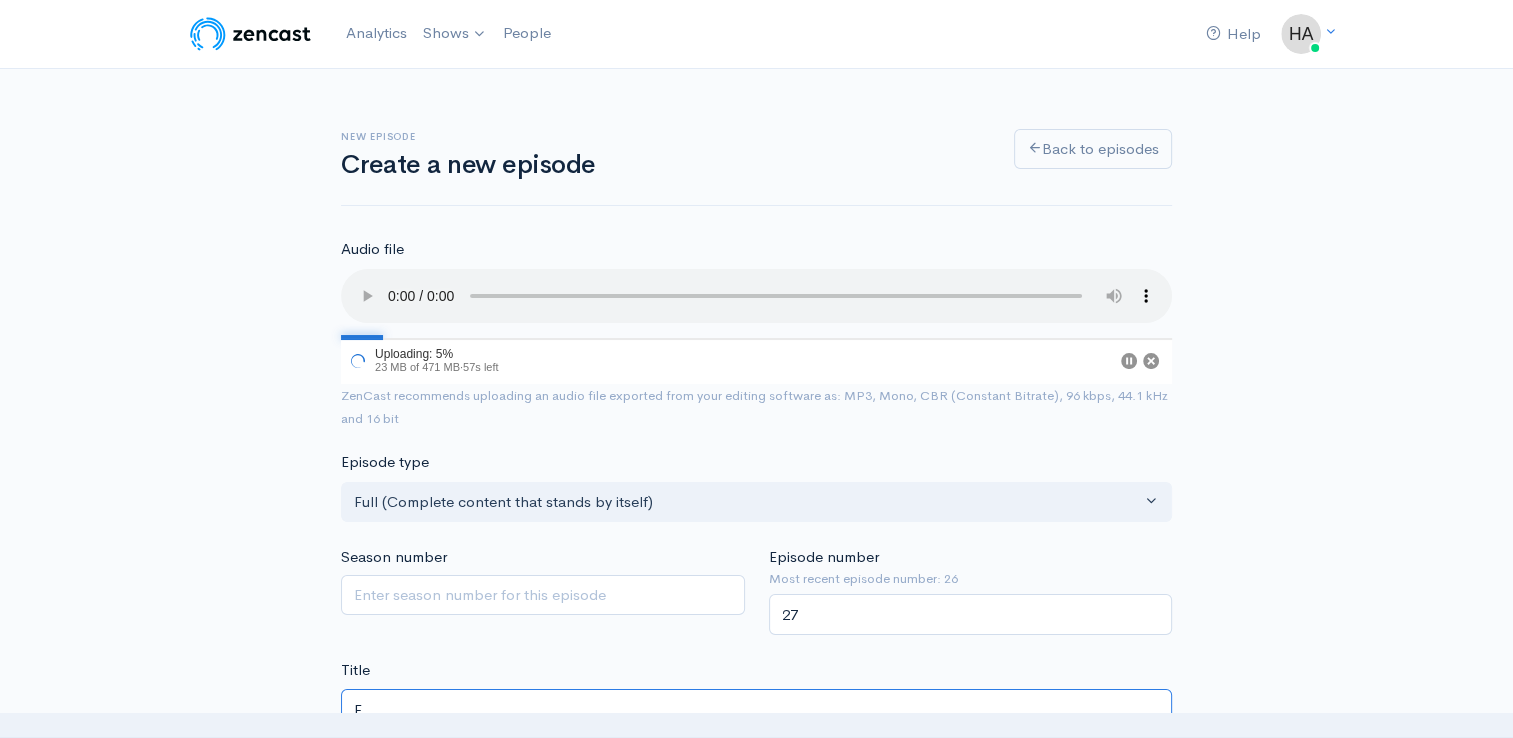 type on "EP" 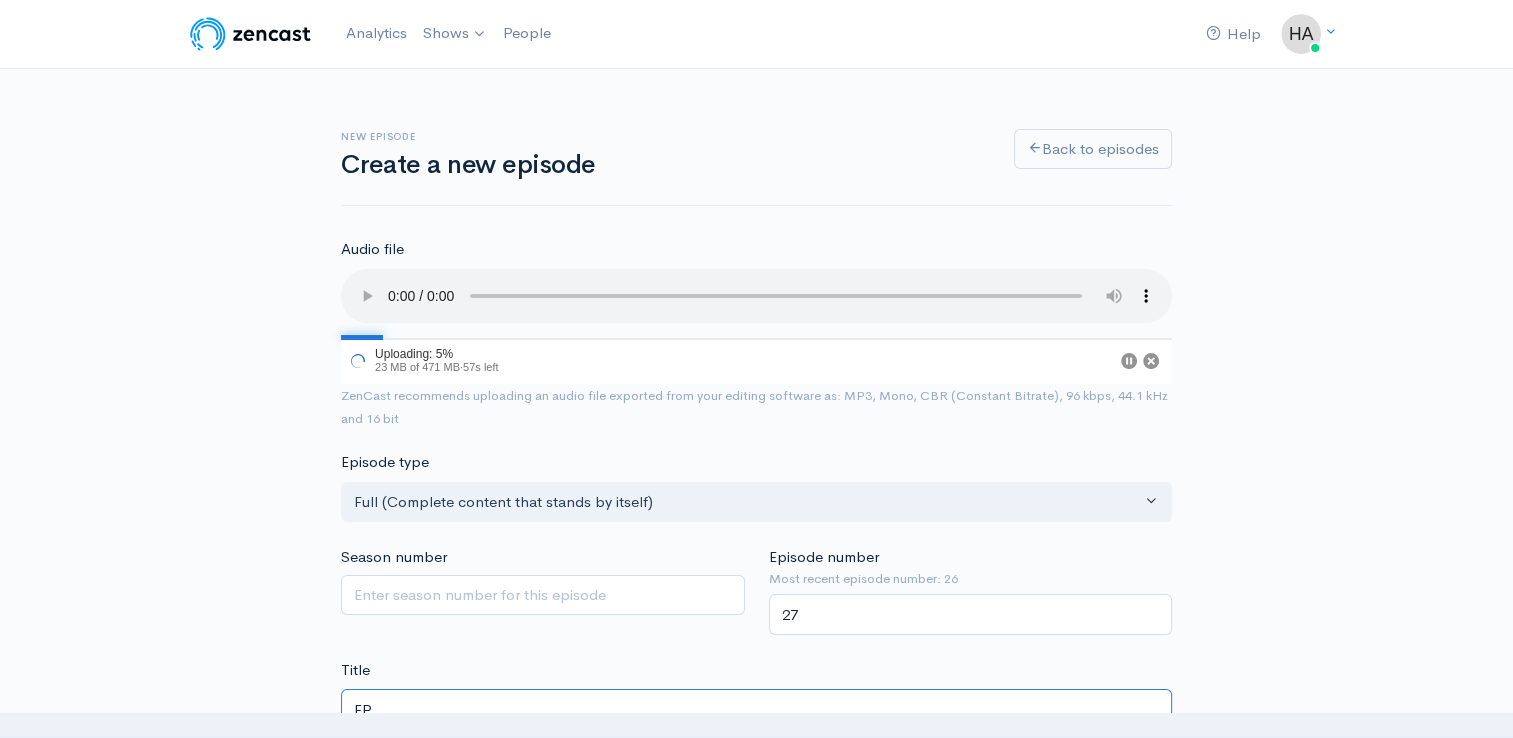 type on "ep" 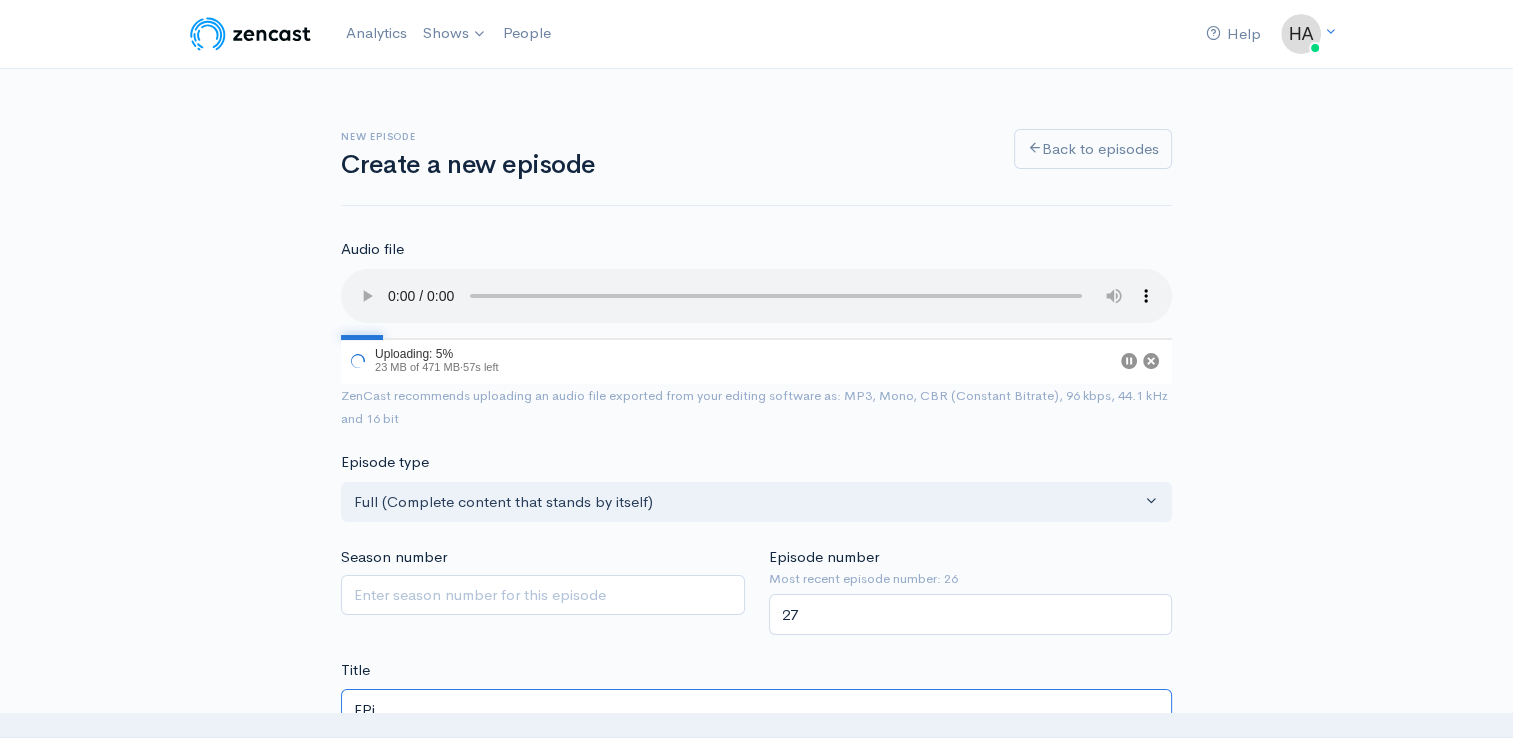 type on "epi" 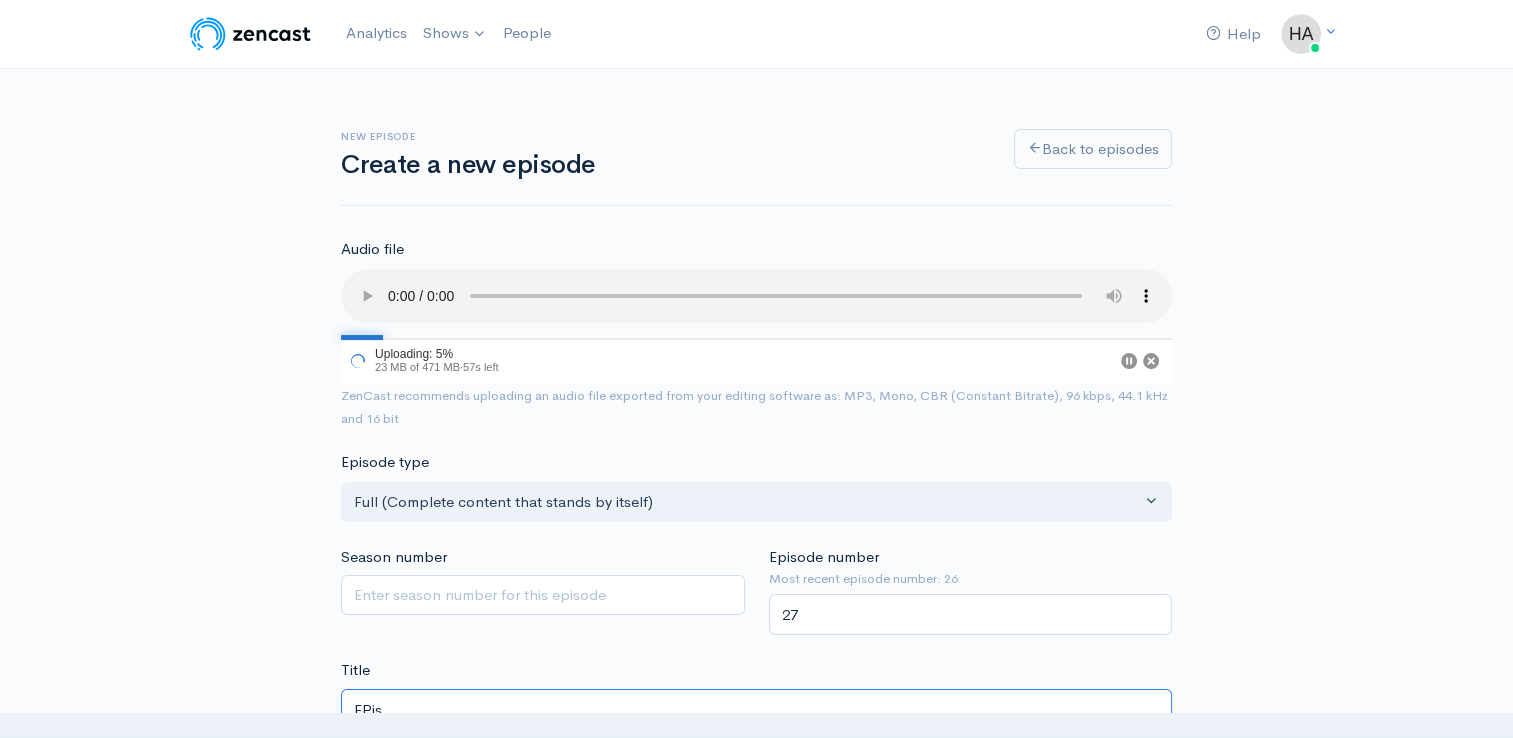 type on "EPiso" 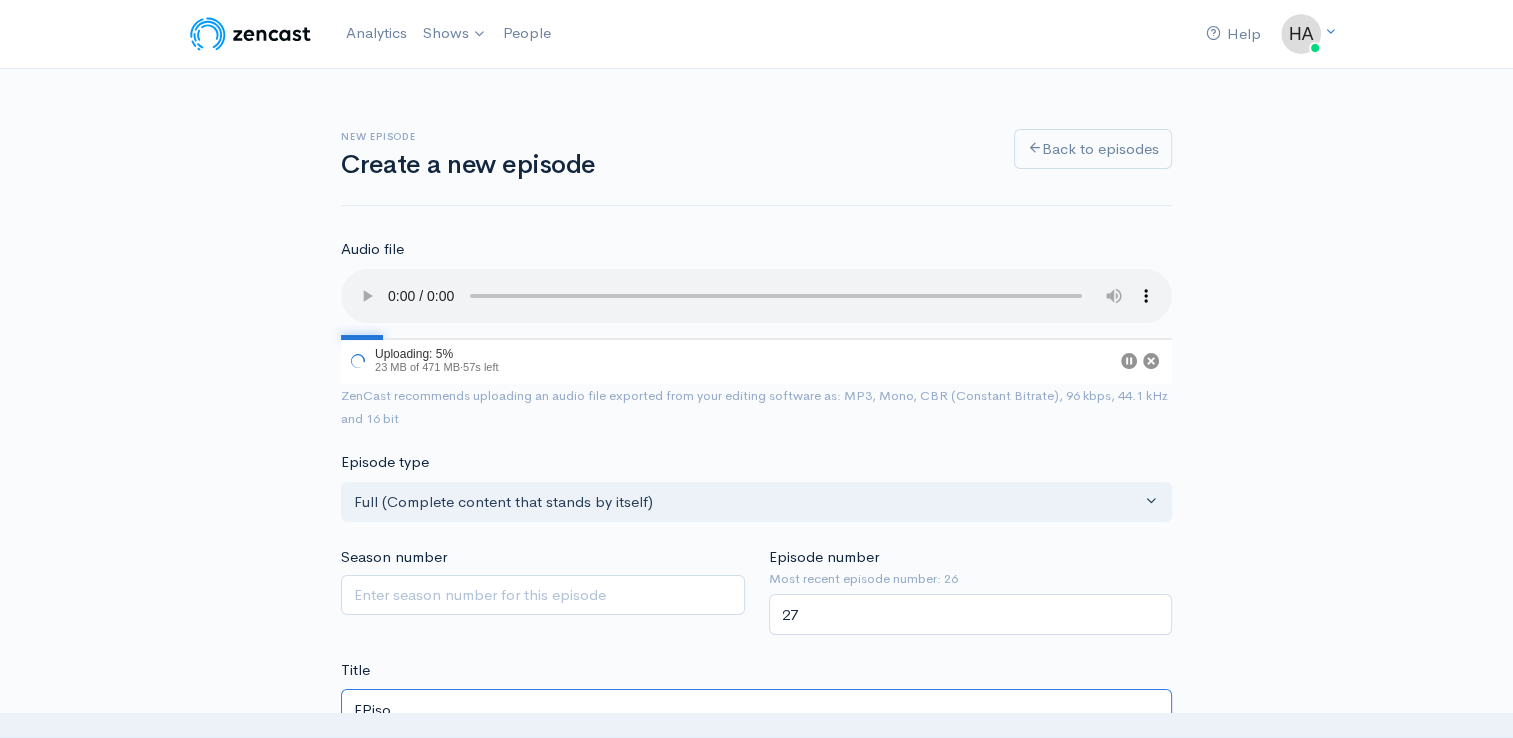 type on "episo" 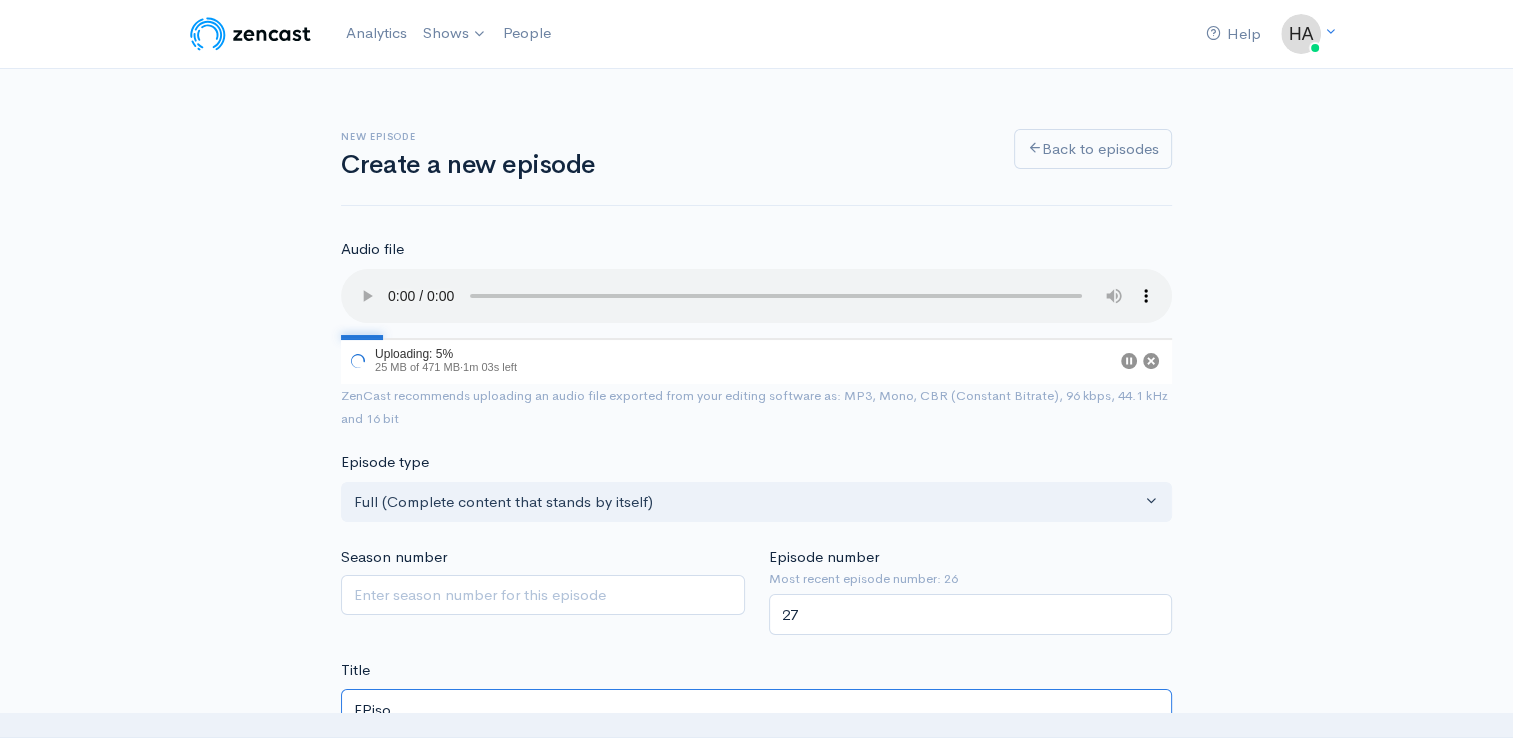 type on "EPis" 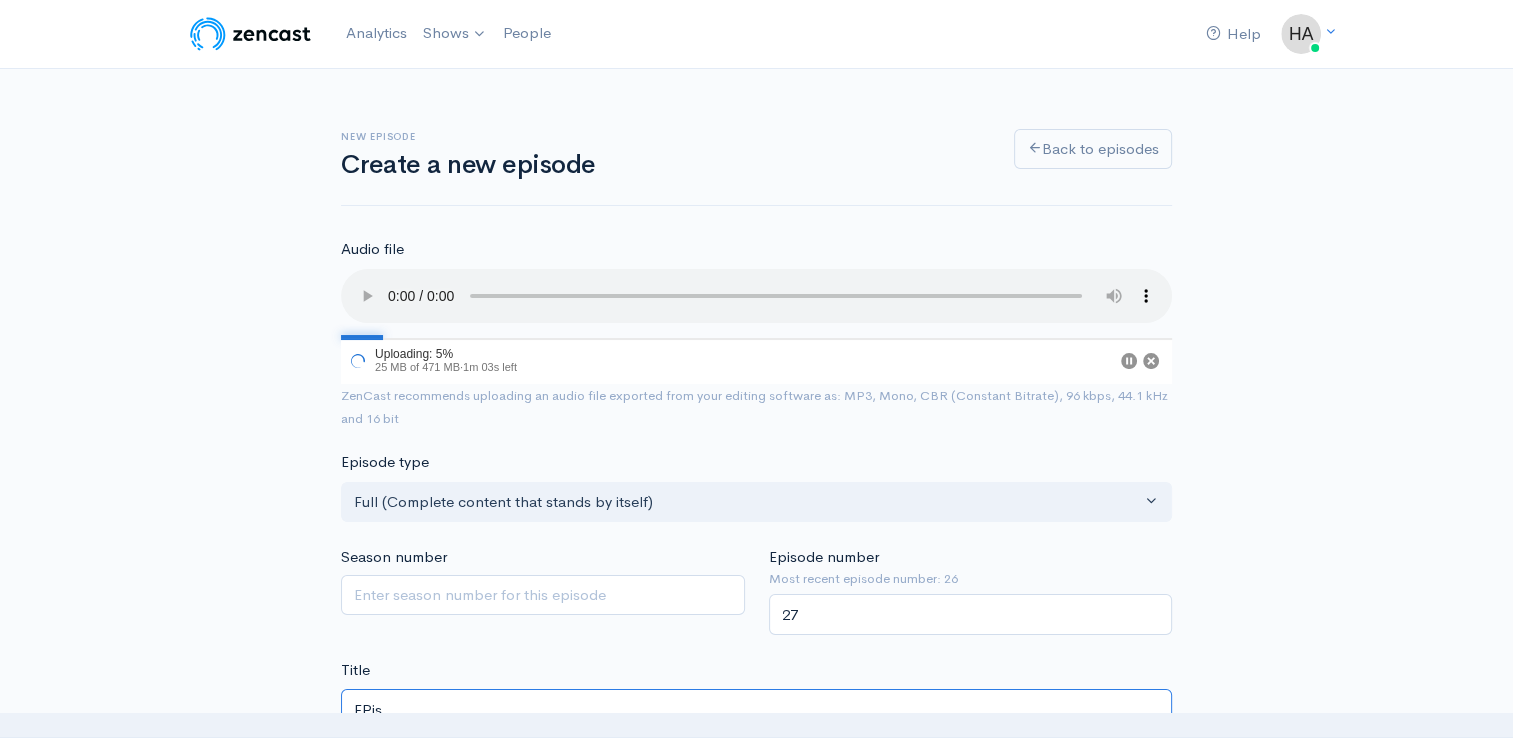 type on "epis" 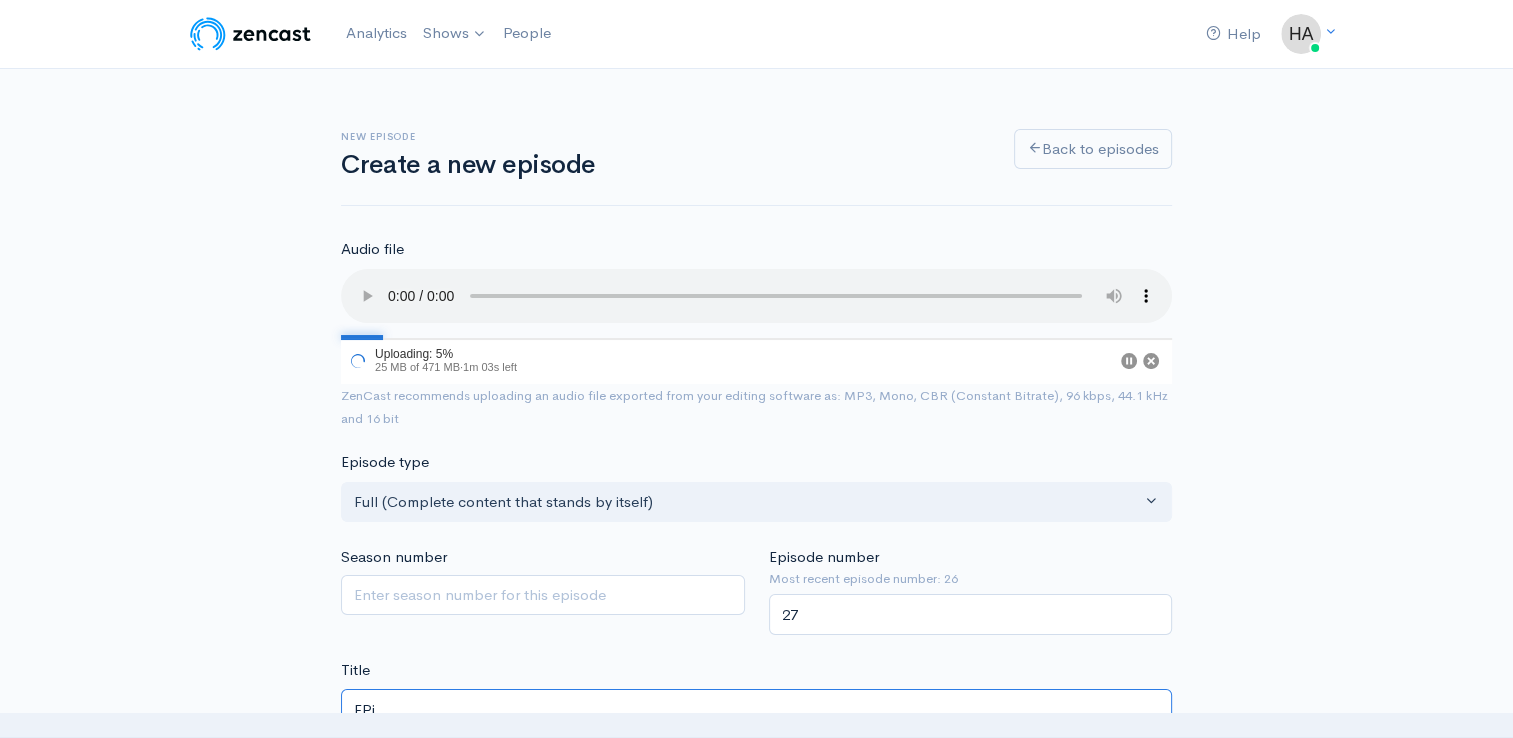 type on "epi" 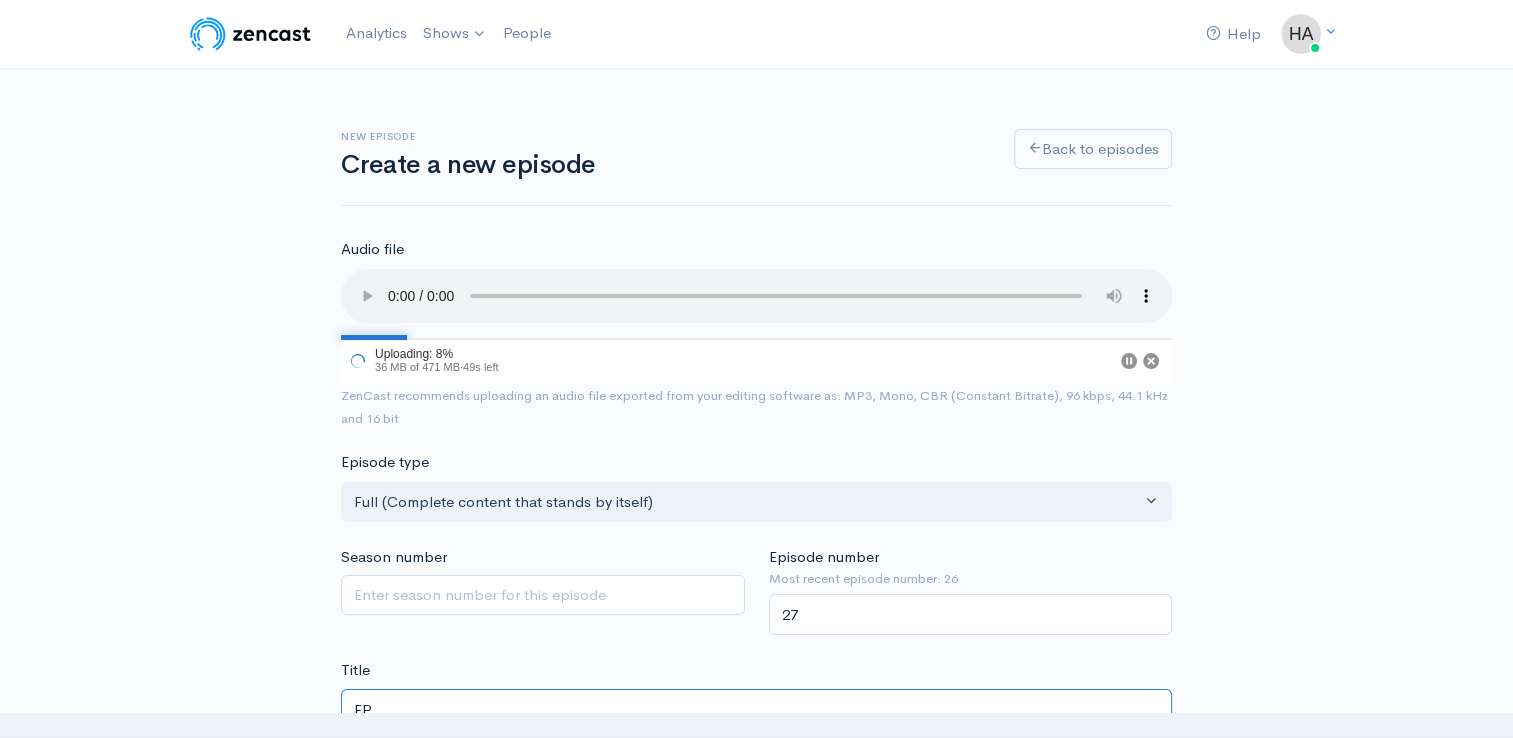 type on "ep" 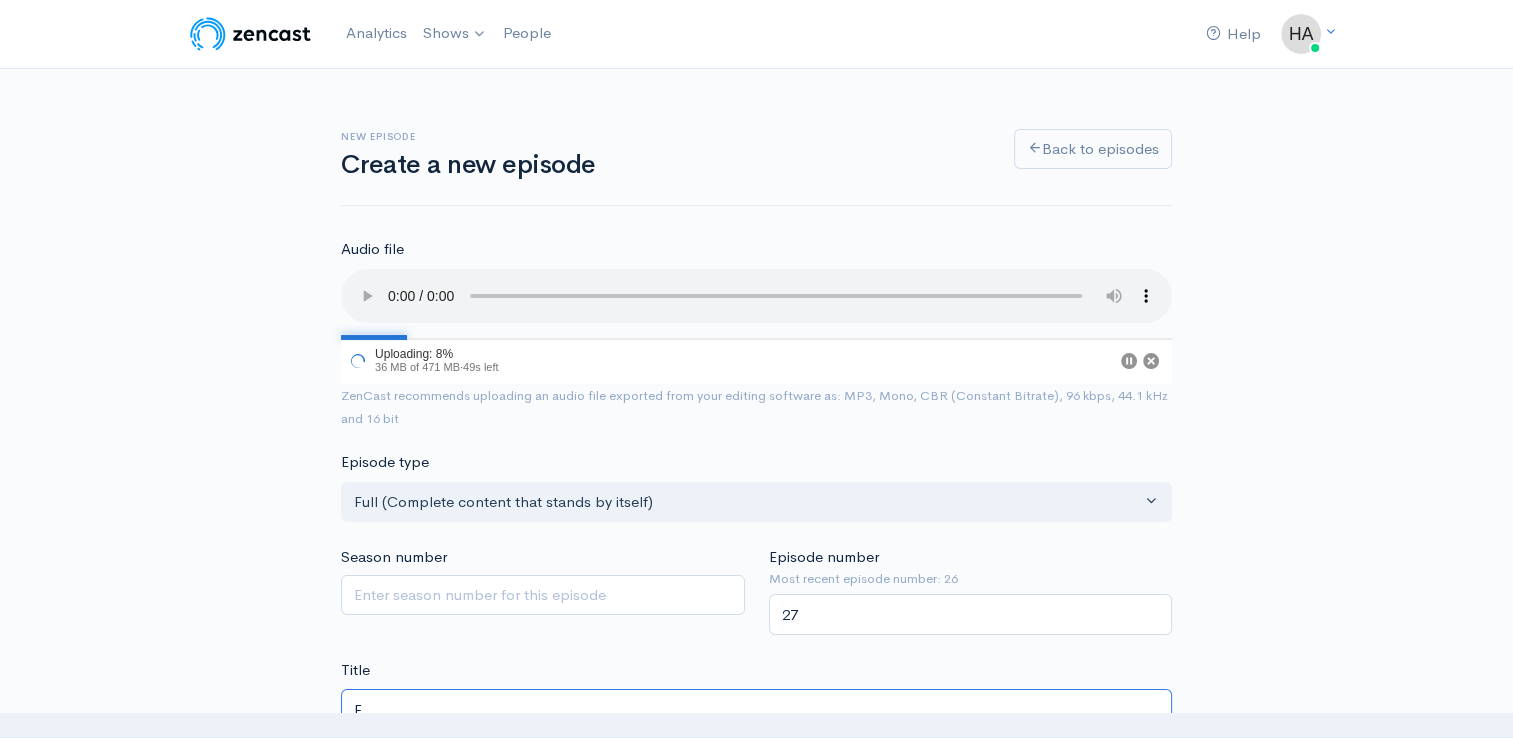 type on "e" 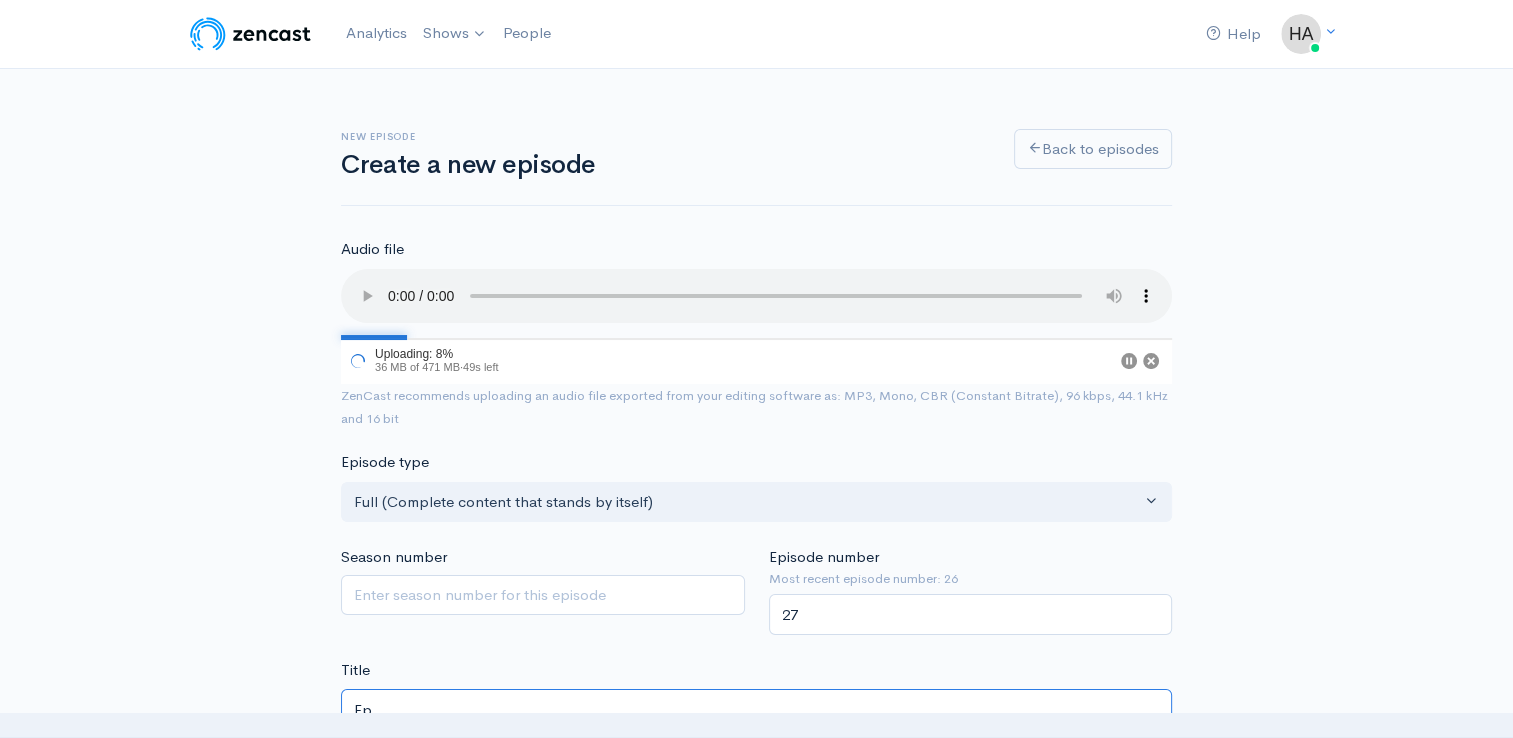 type on "ep" 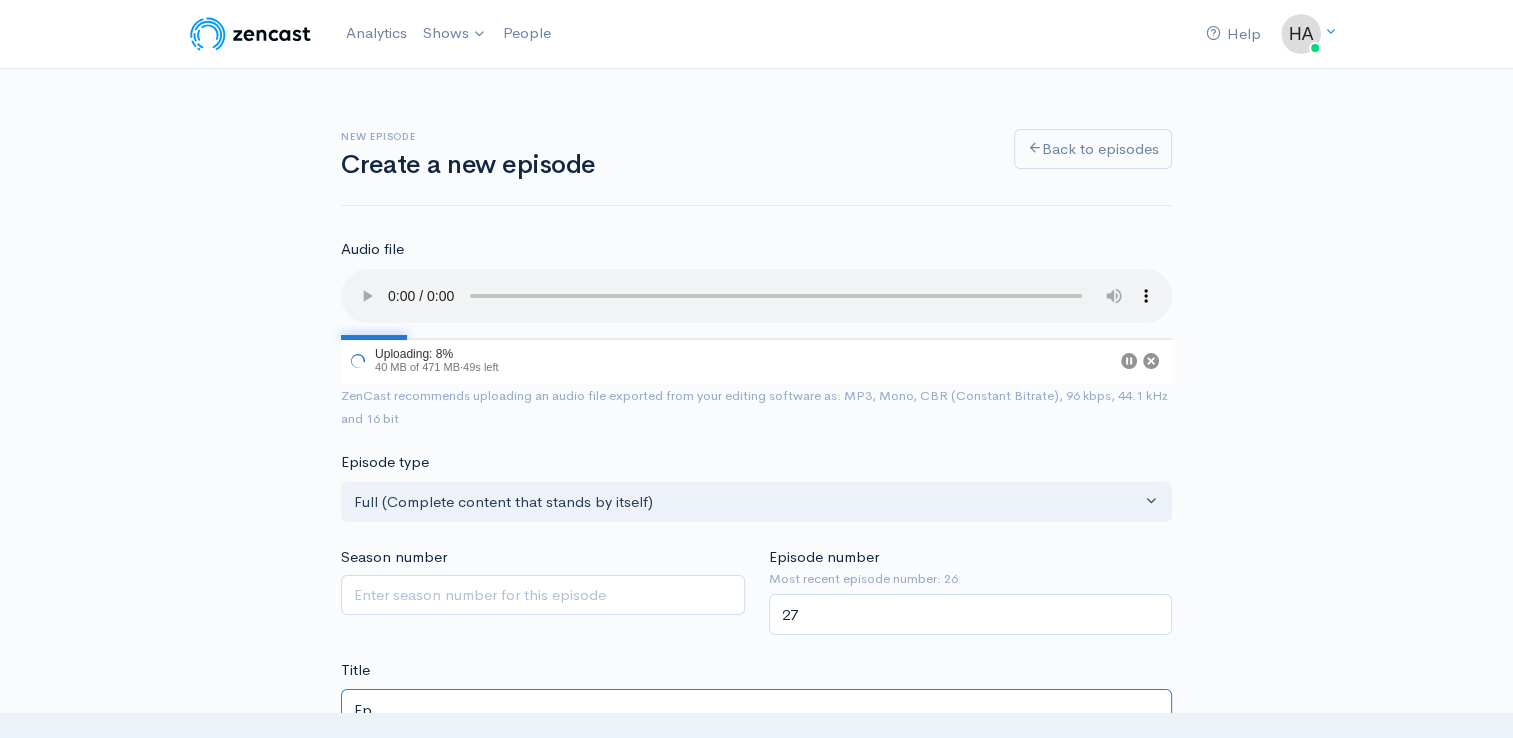 type on "Epi" 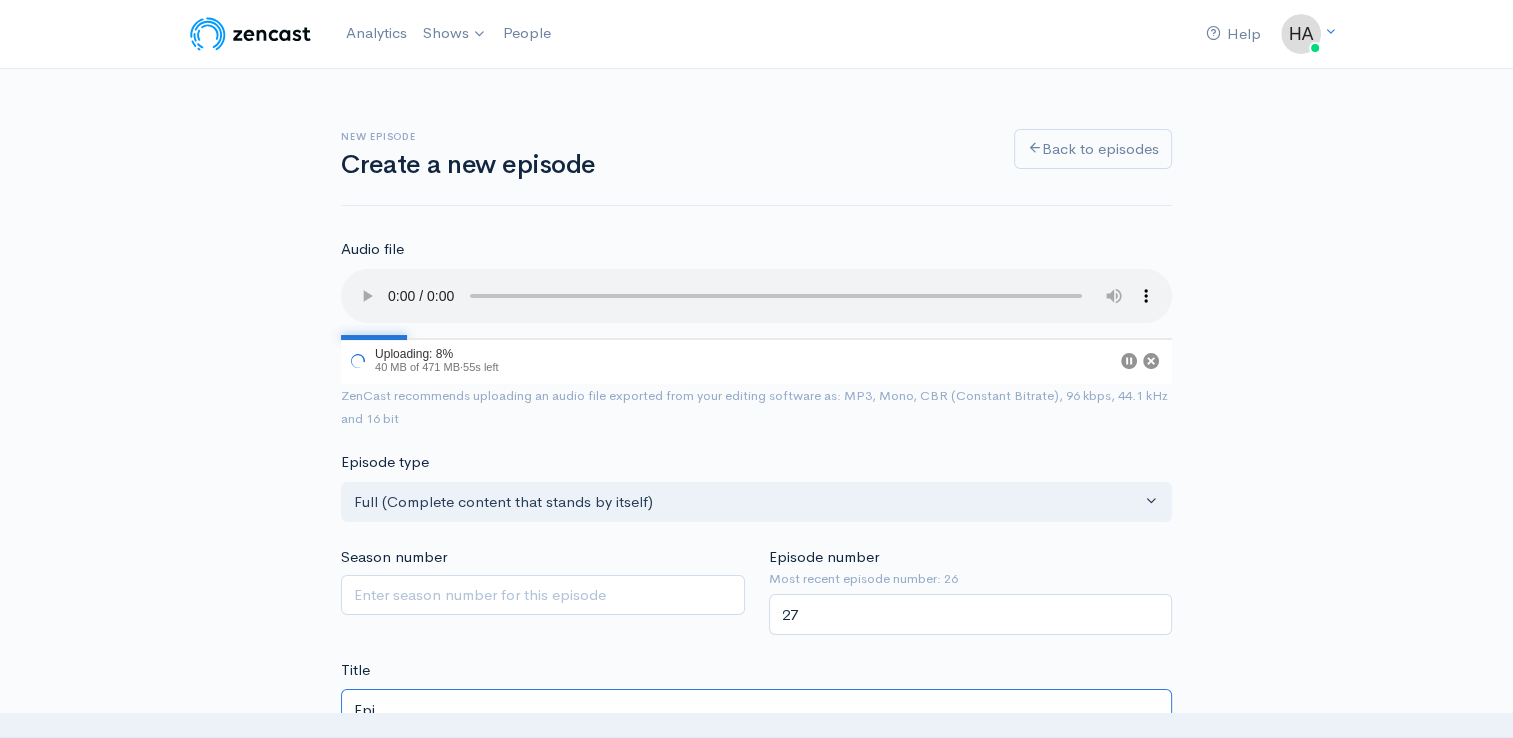 type on "epi" 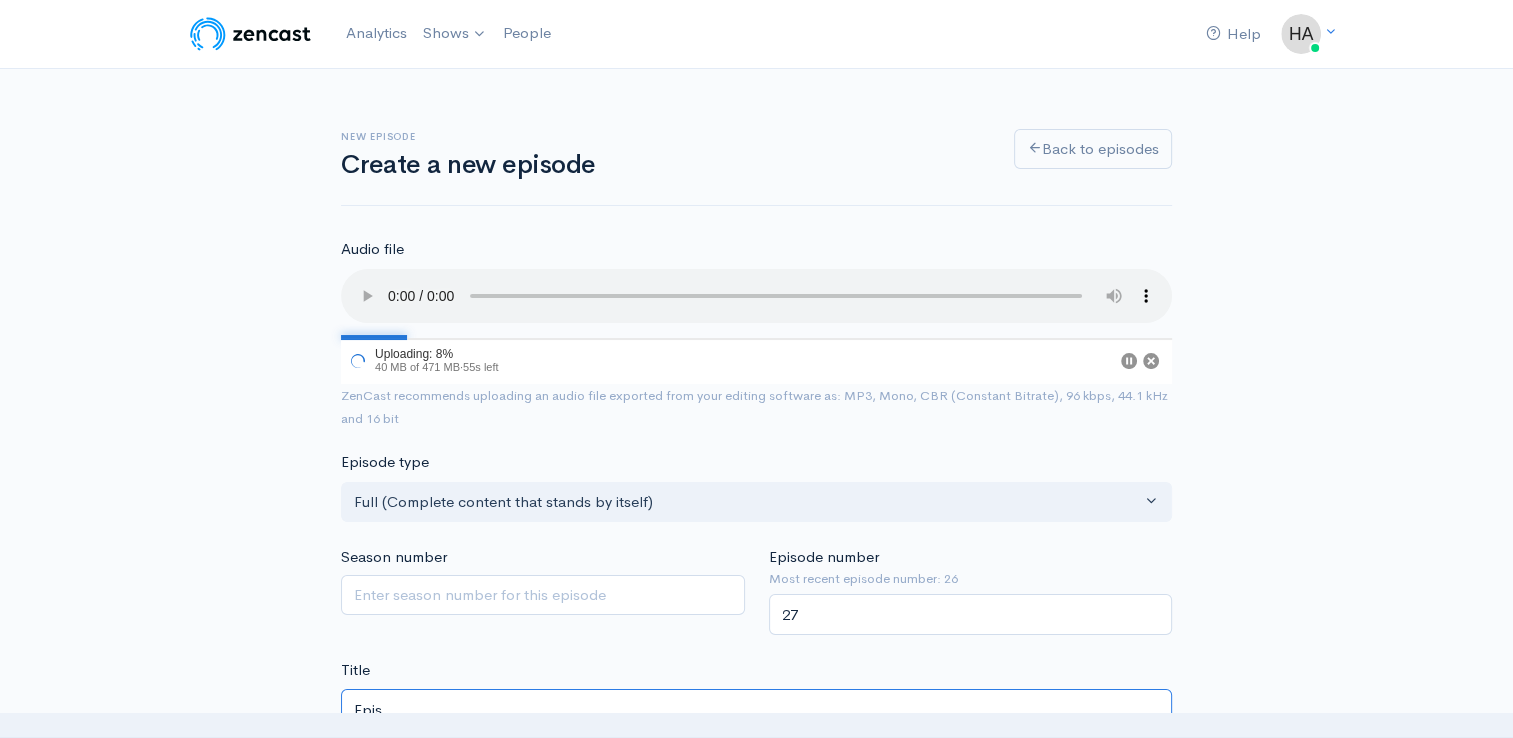 type on "epis" 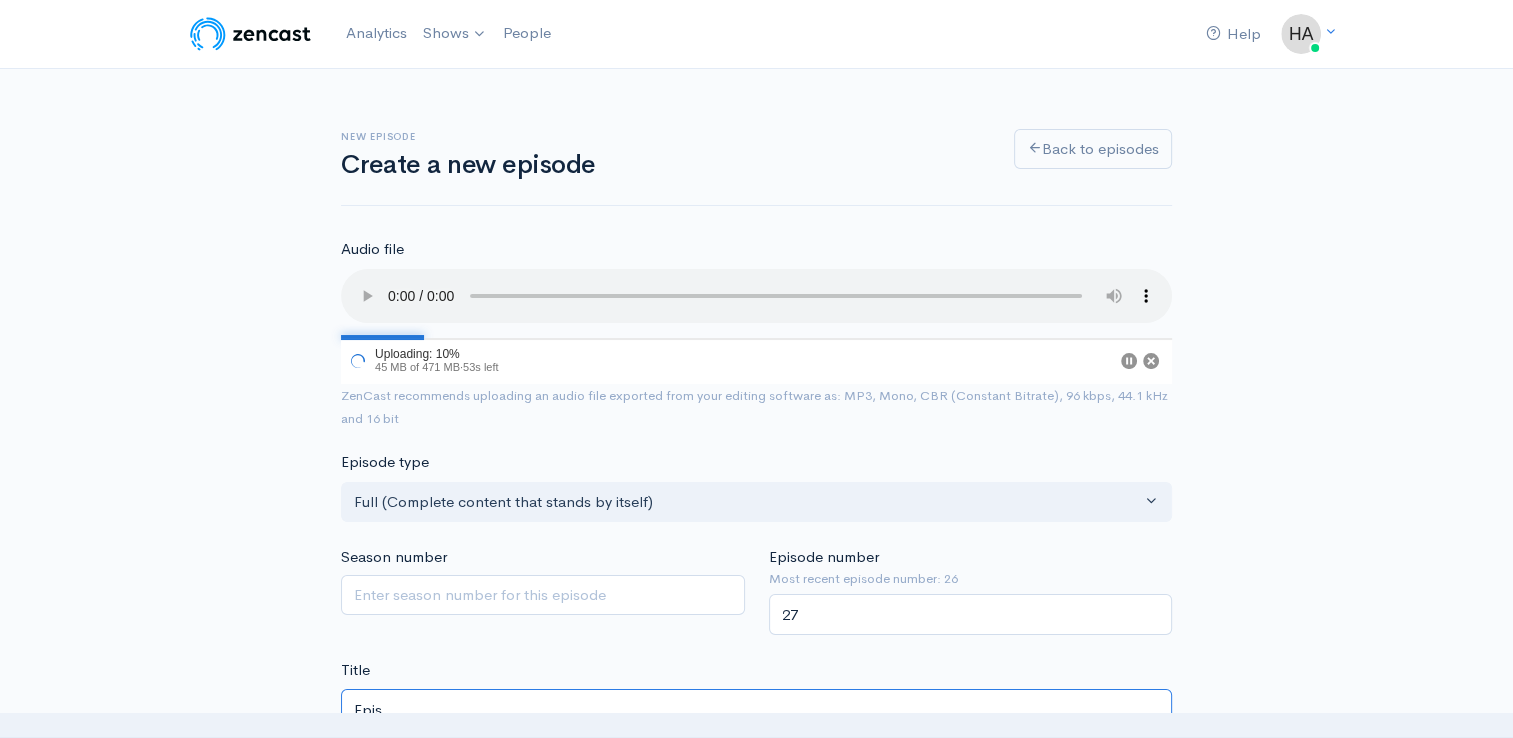 type on "Episo" 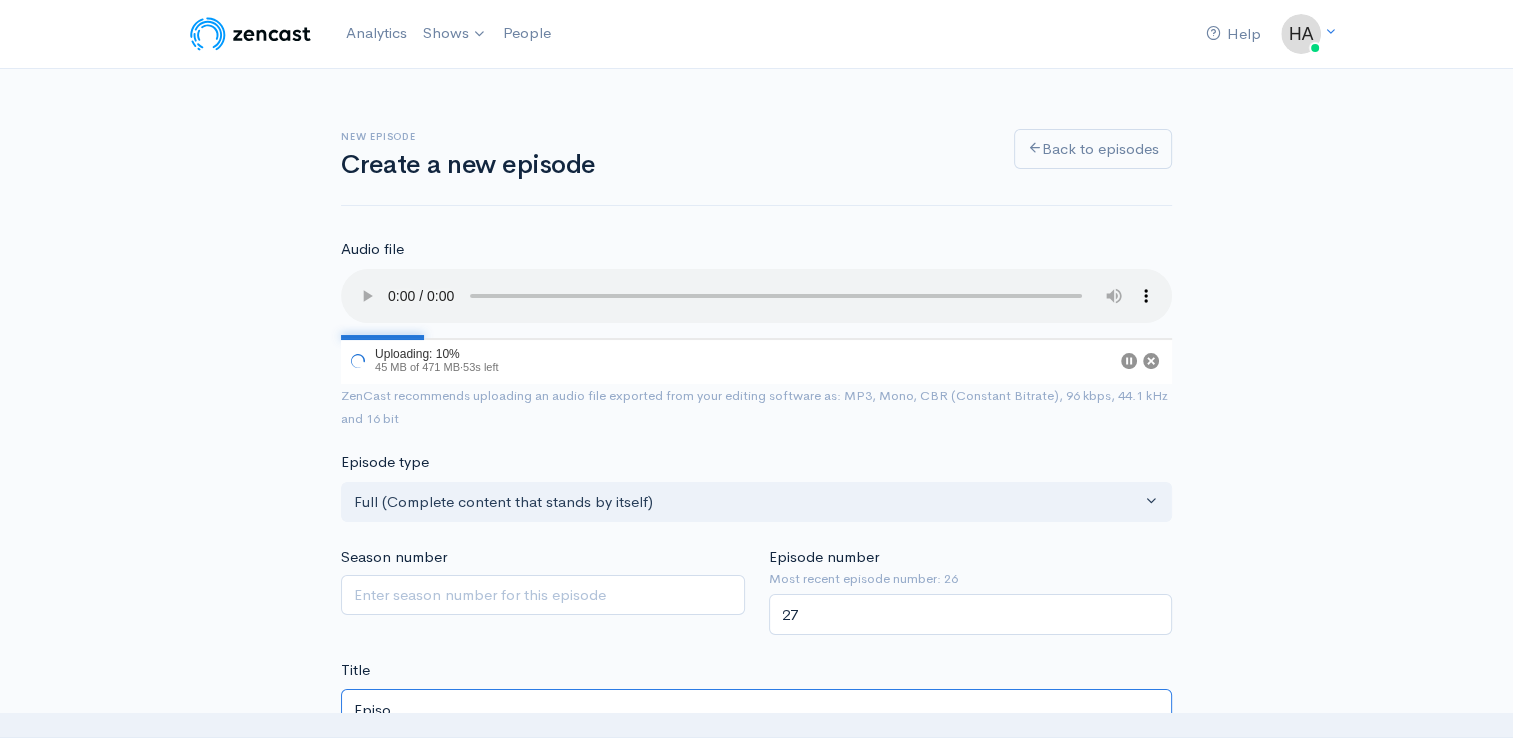 type on "episo" 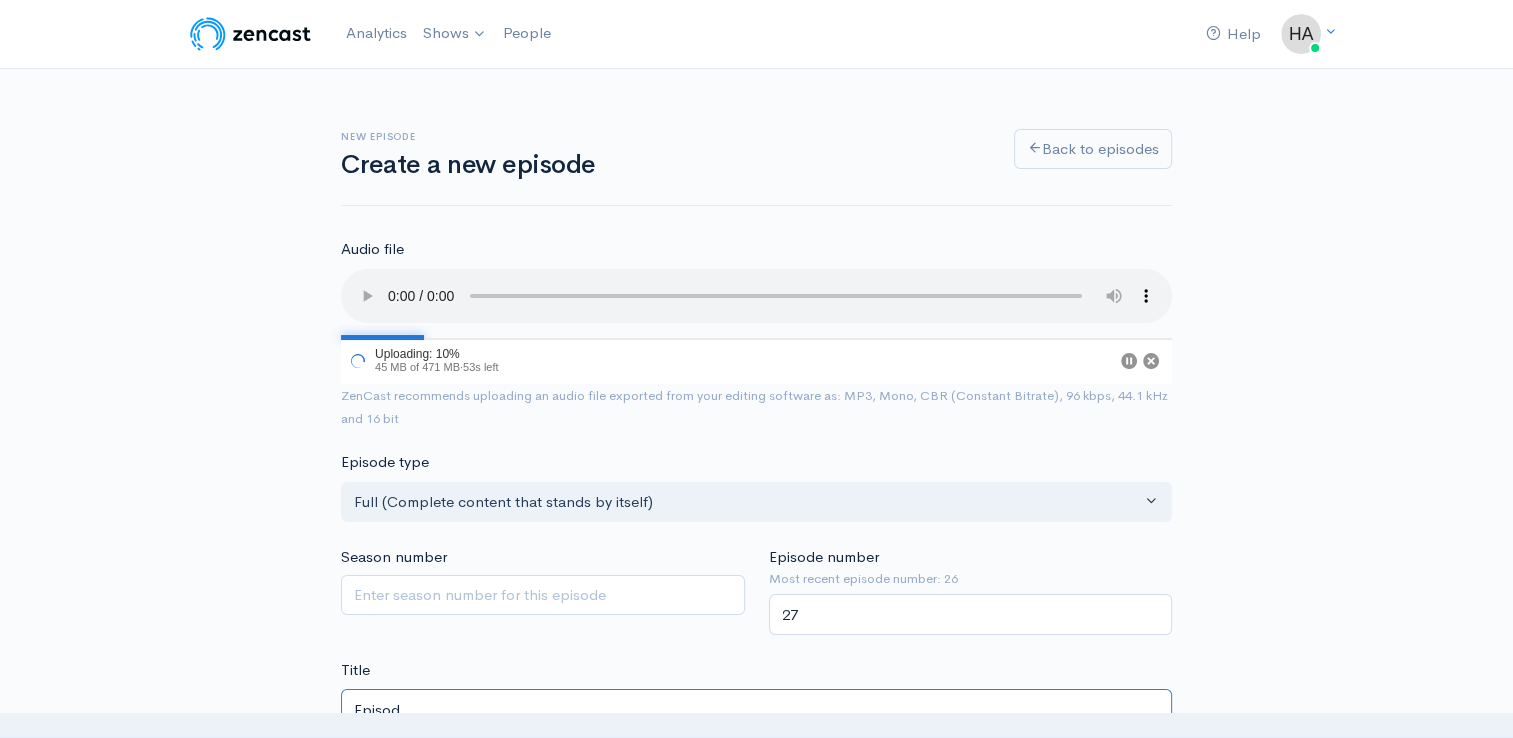 type on "episod" 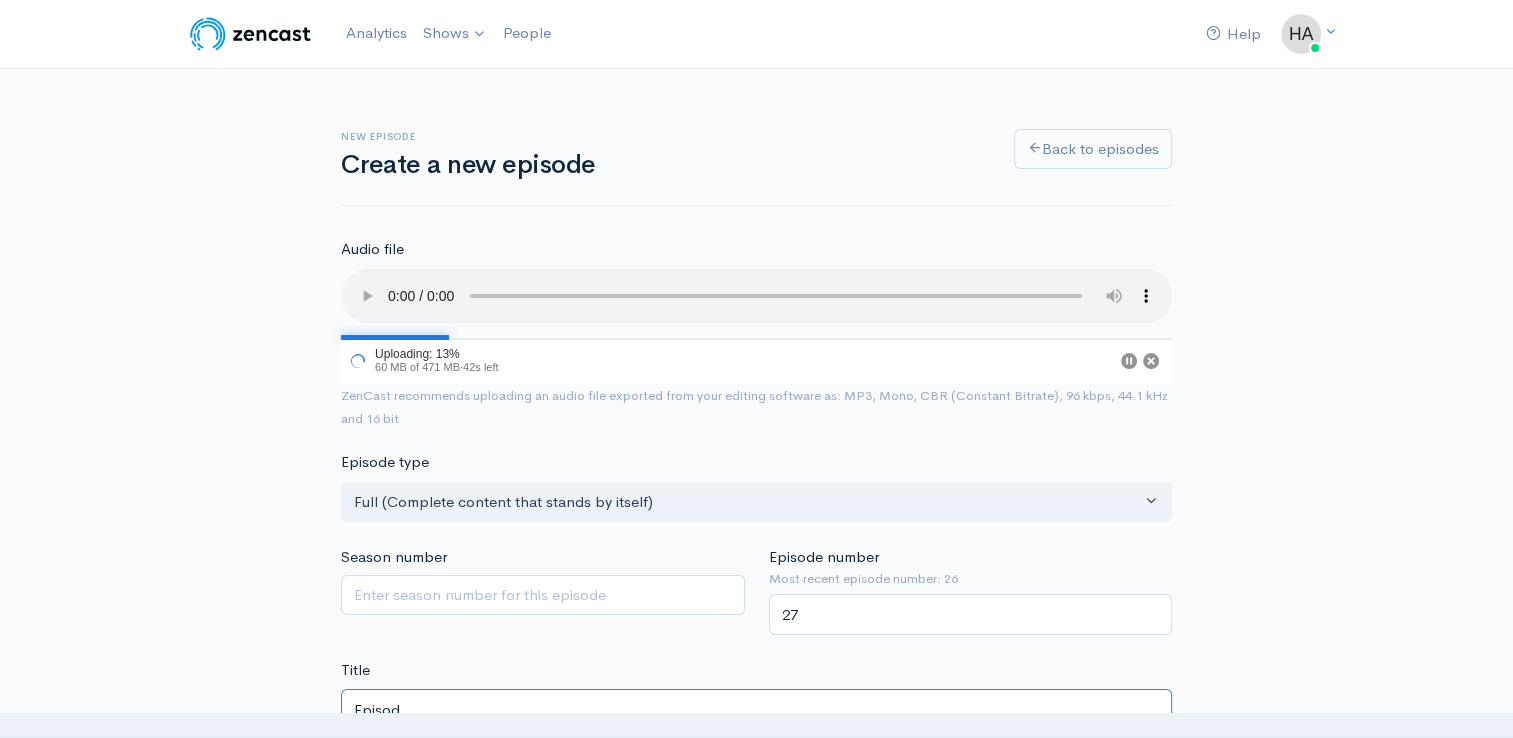 type on "Episode" 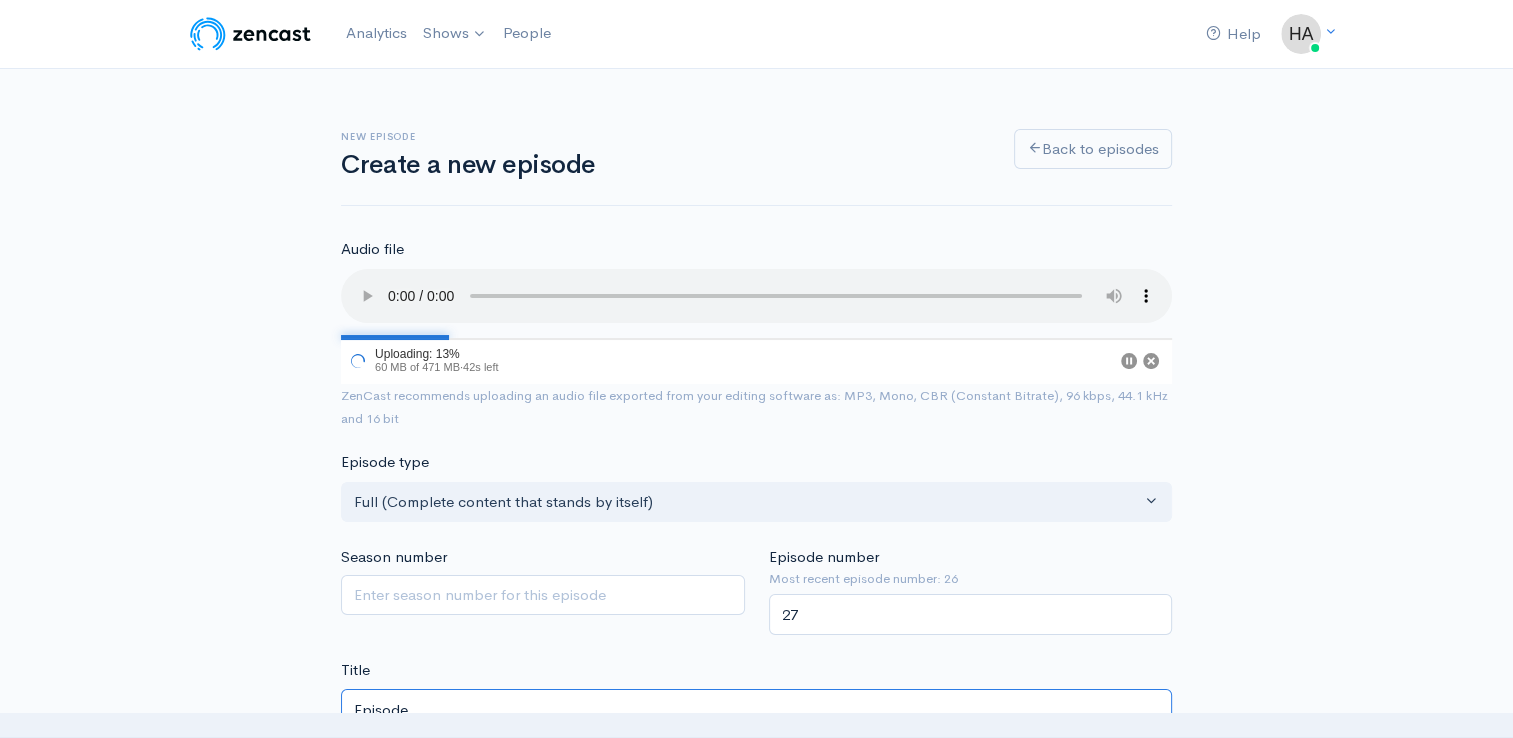 type on "episode" 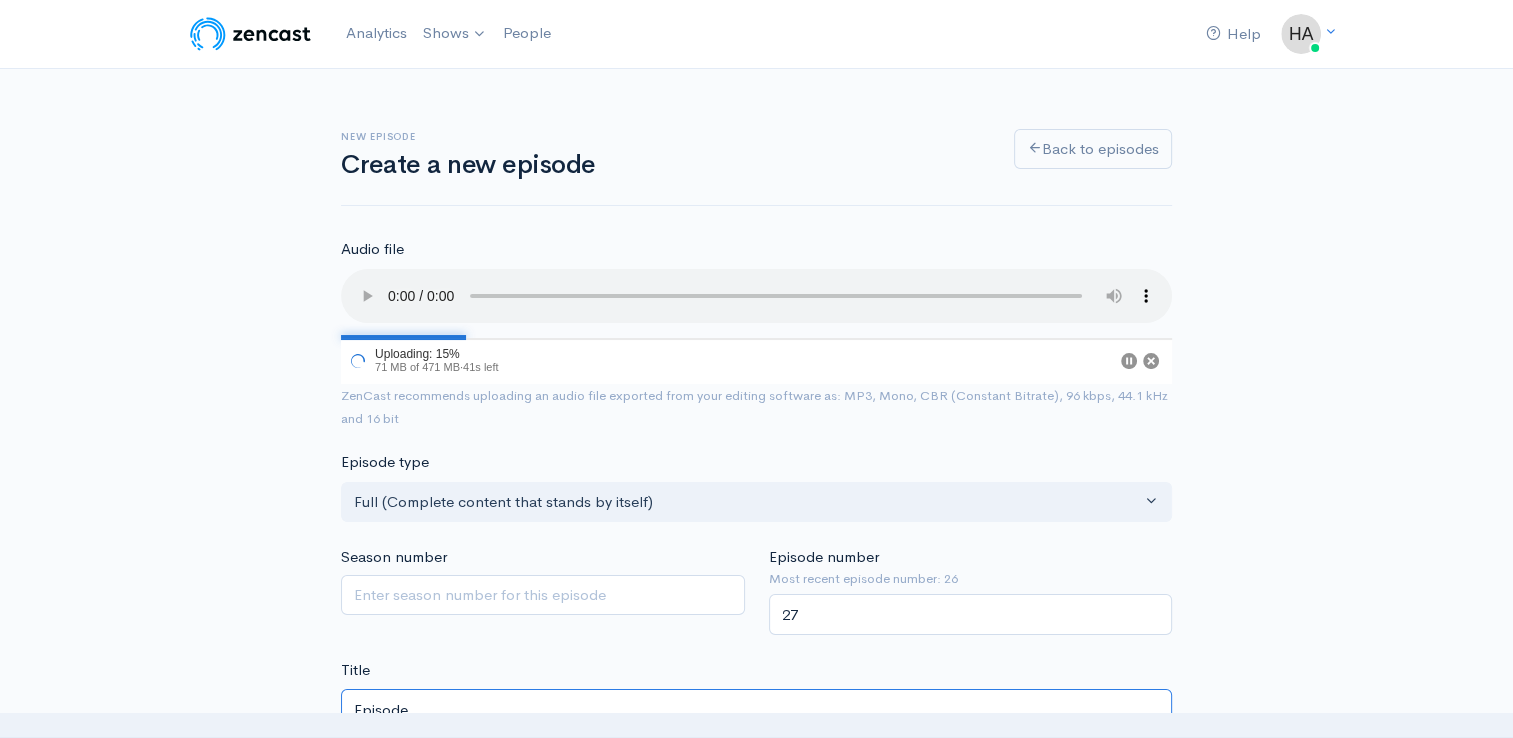 type on "Episode 2" 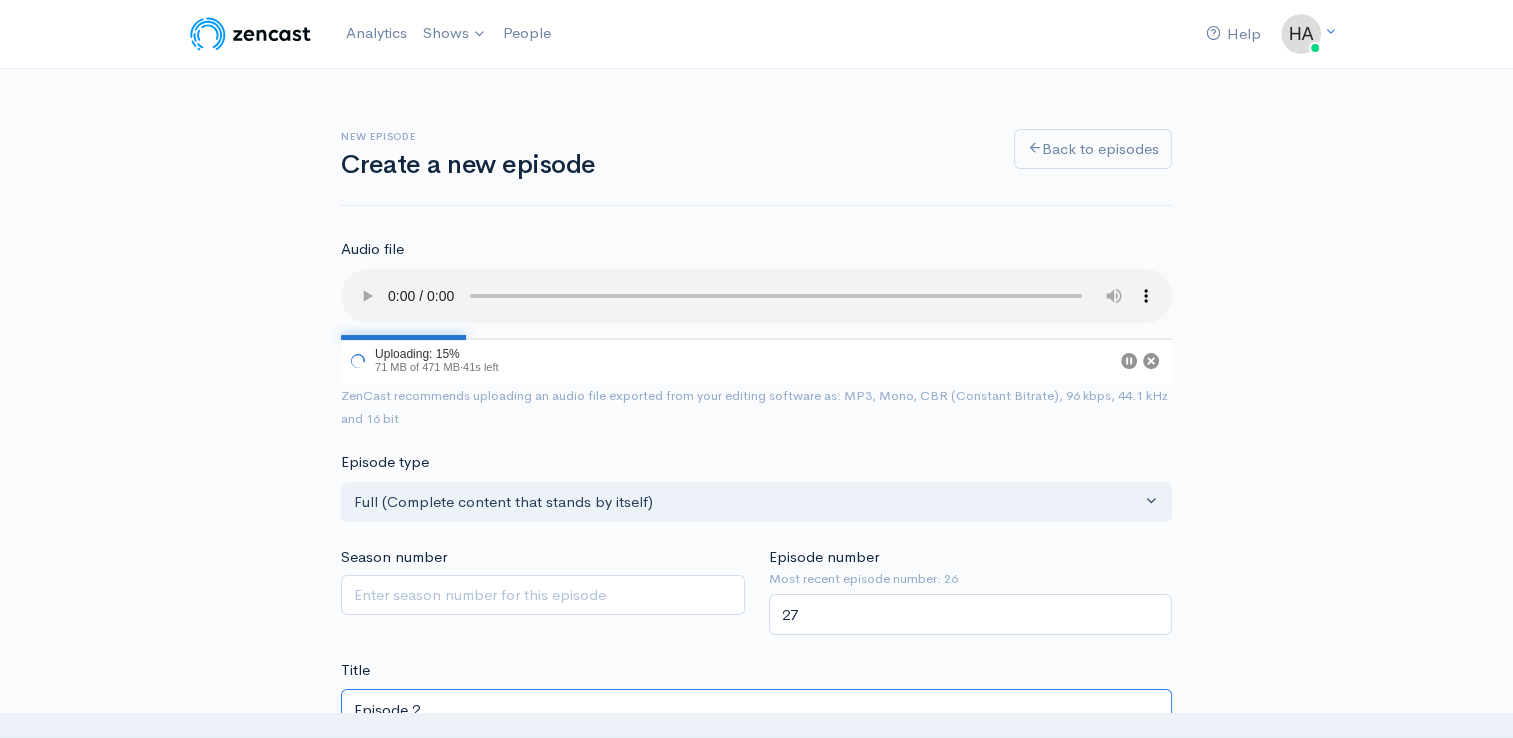 type on "episode-2" 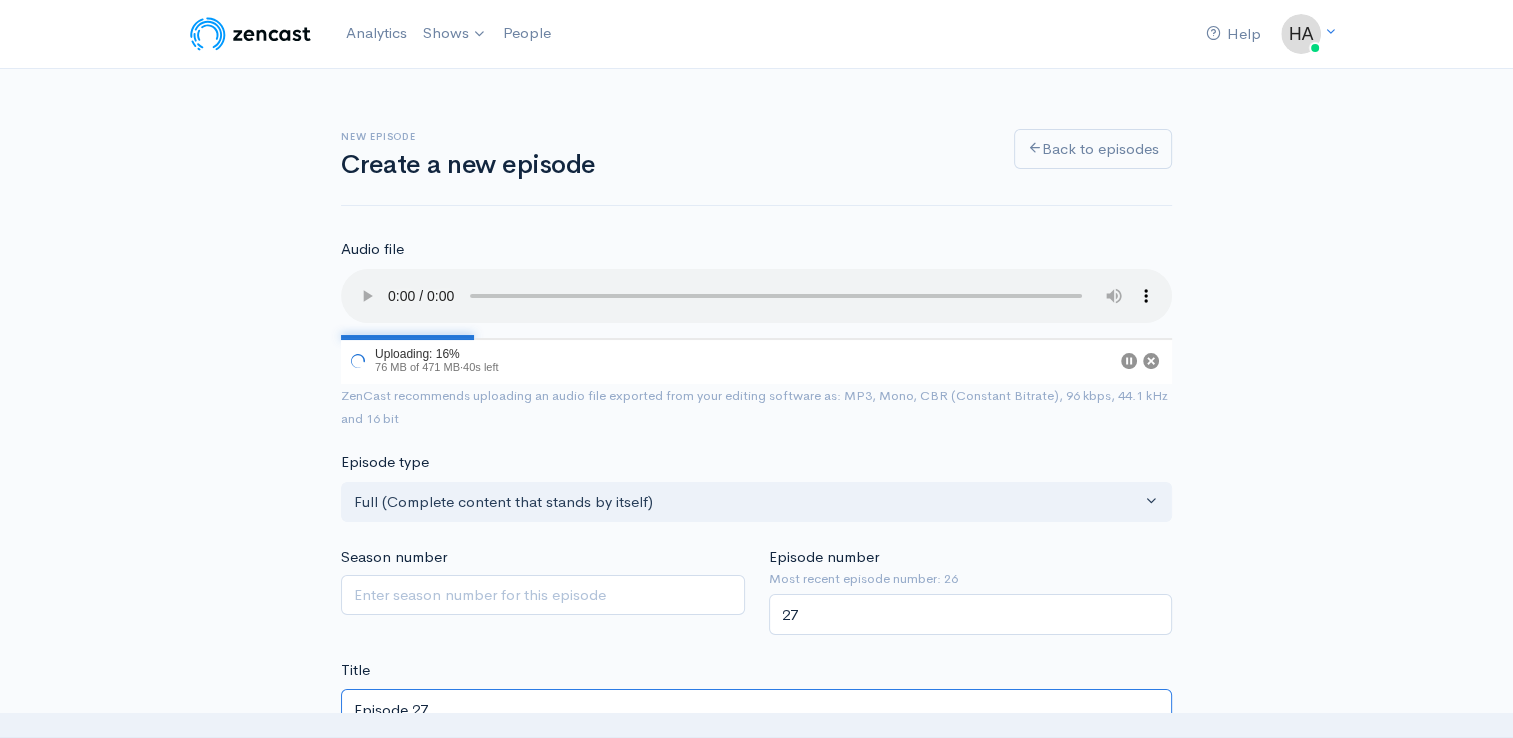 type on "episode-27" 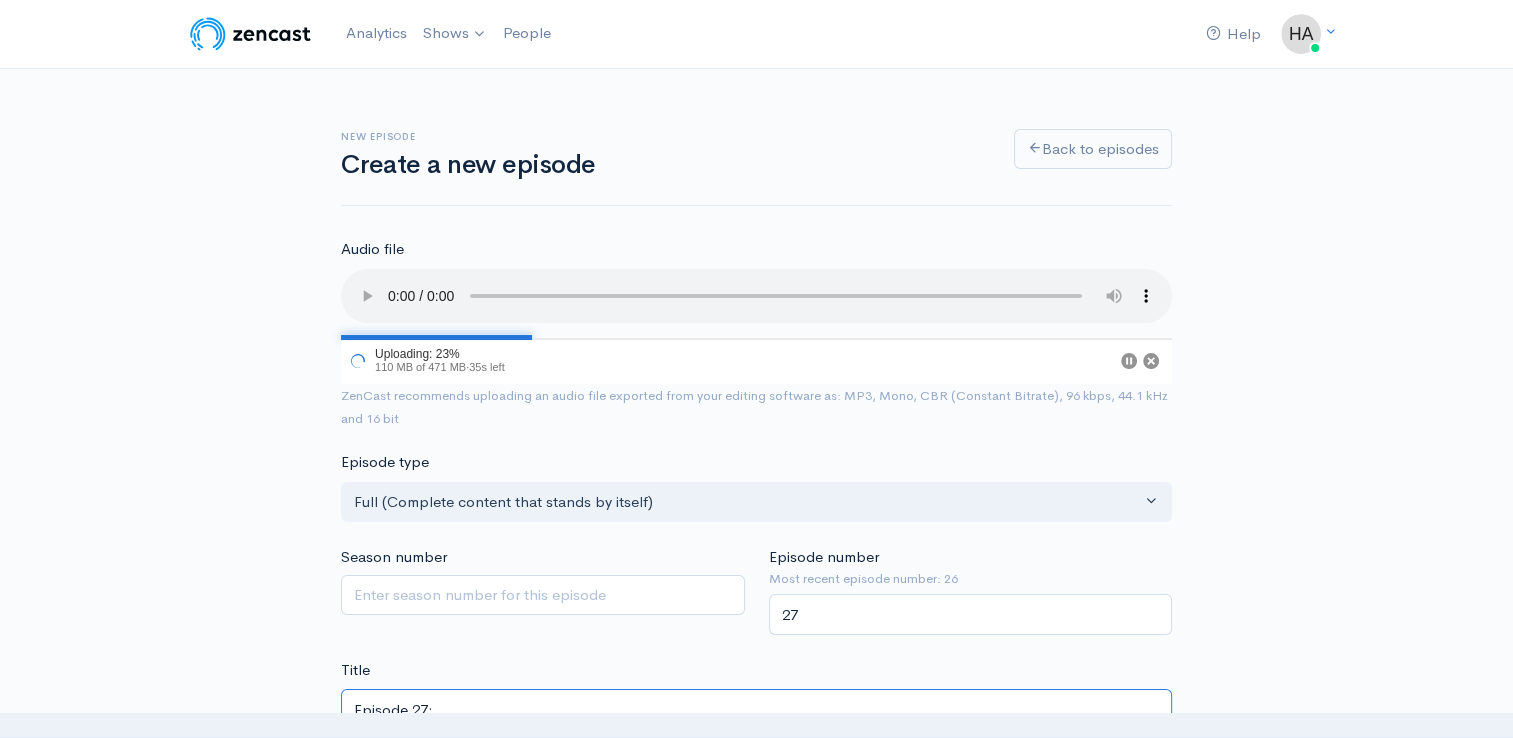 type on "Episode 27: L" 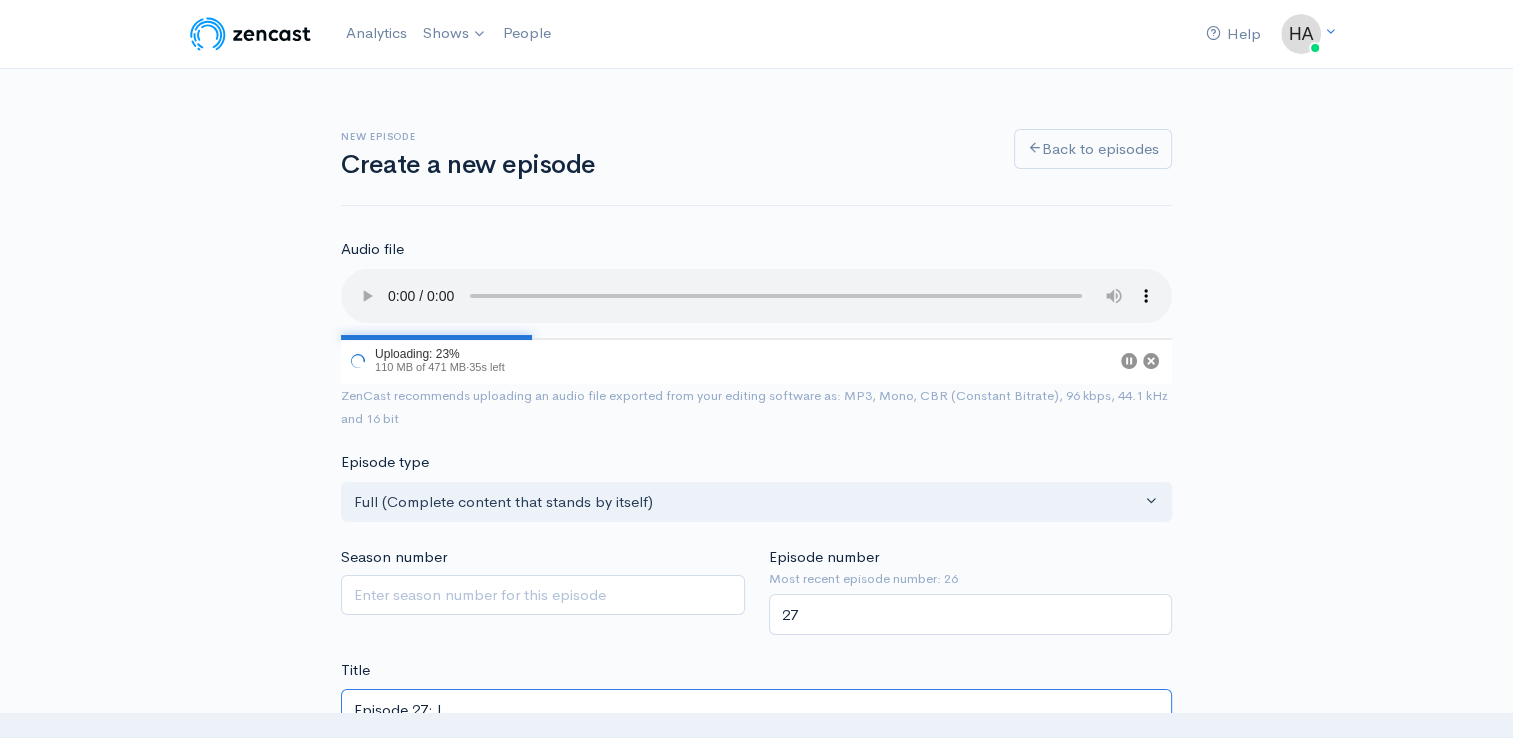 type on "episode-27-l" 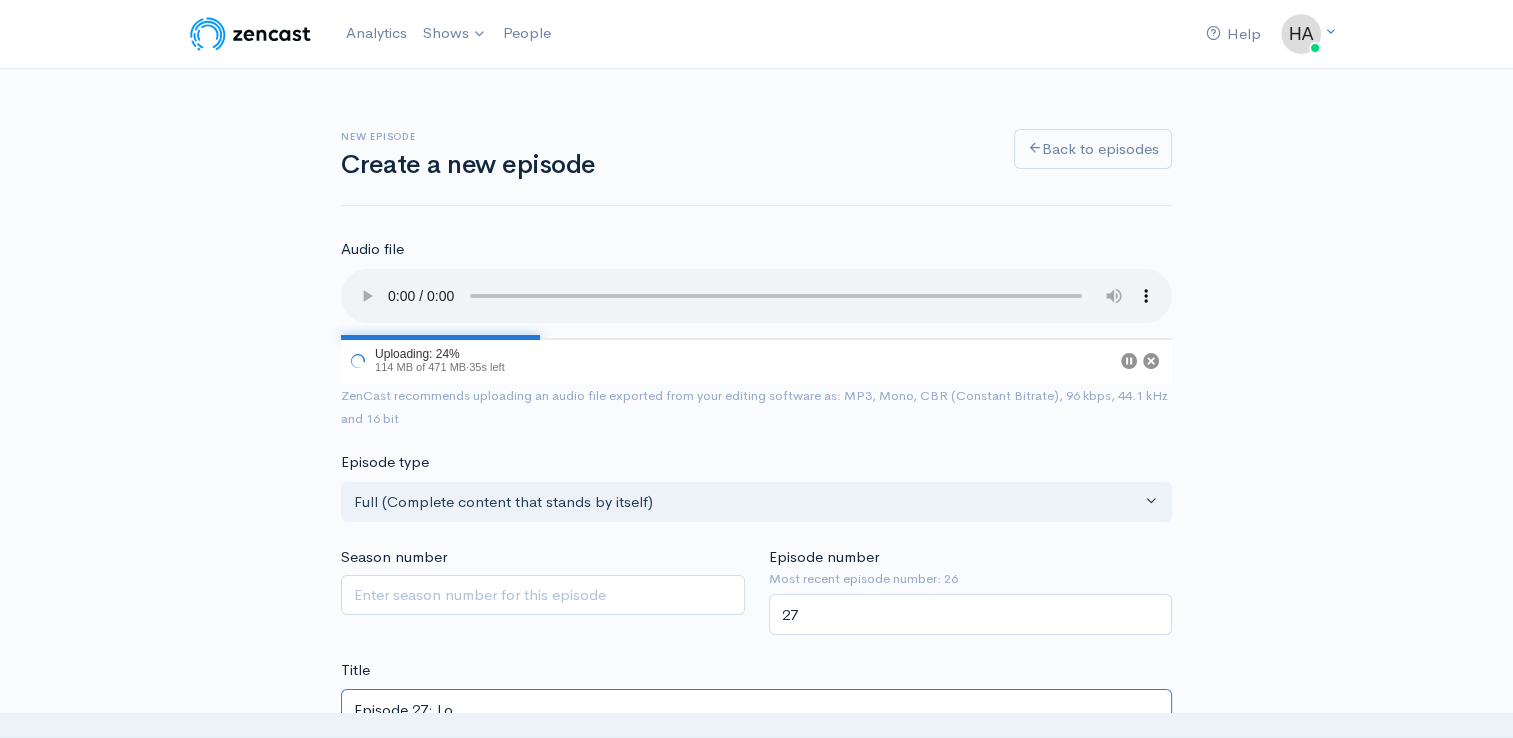 type on "episode-27-lo" 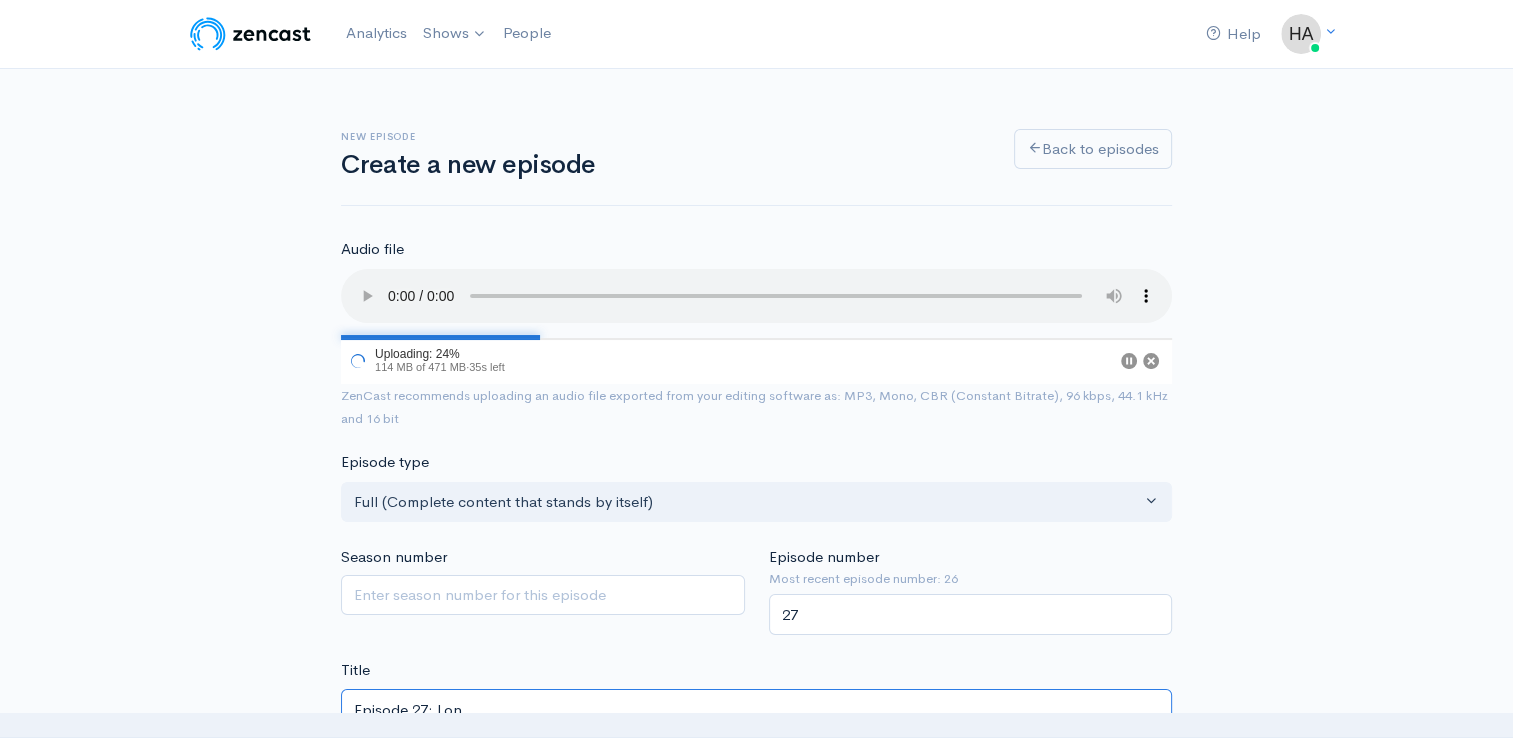 type on "Episode 27: Long" 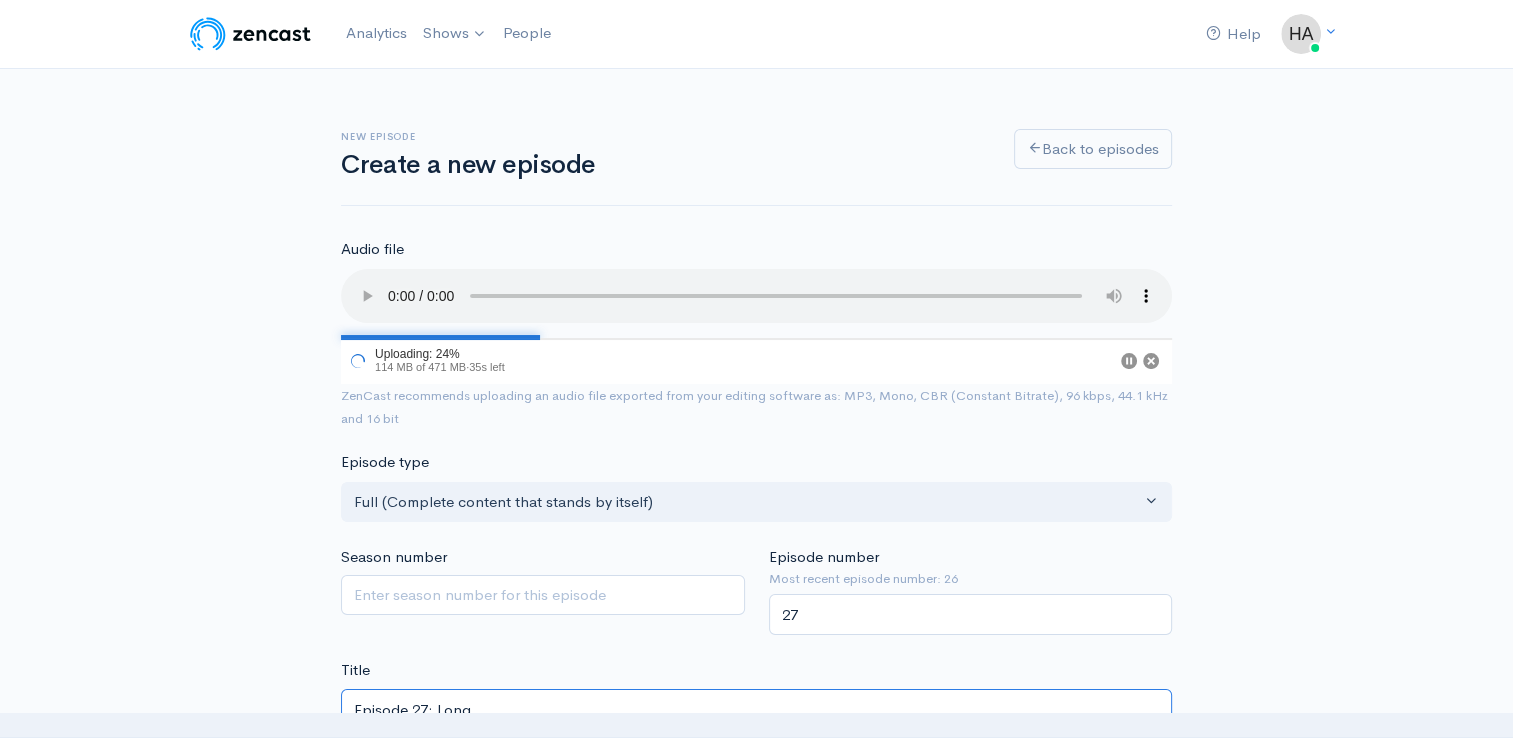 type on "Episode 27: Long" 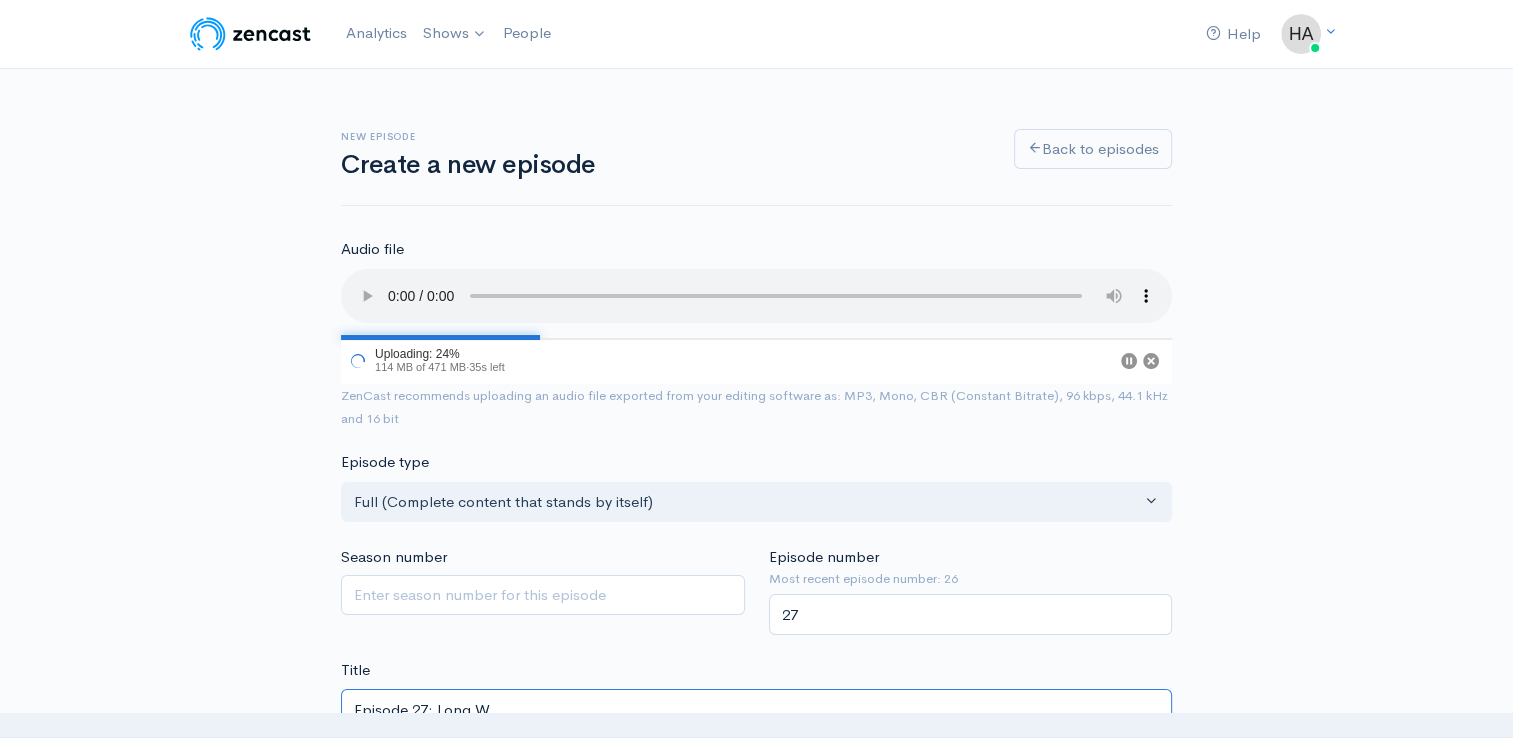 type on "episode-27-long-way-w" 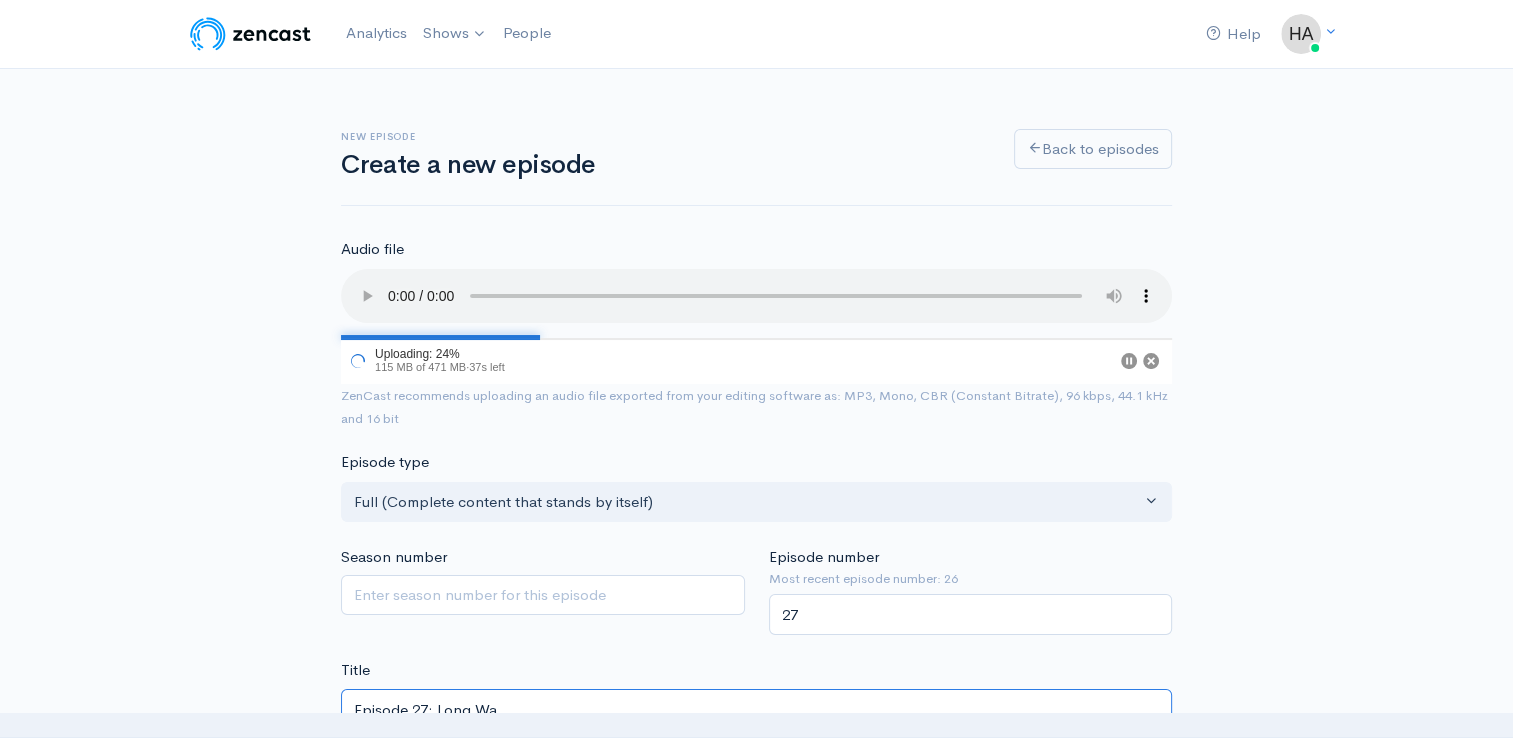 type on "Episode 27: Long Way" 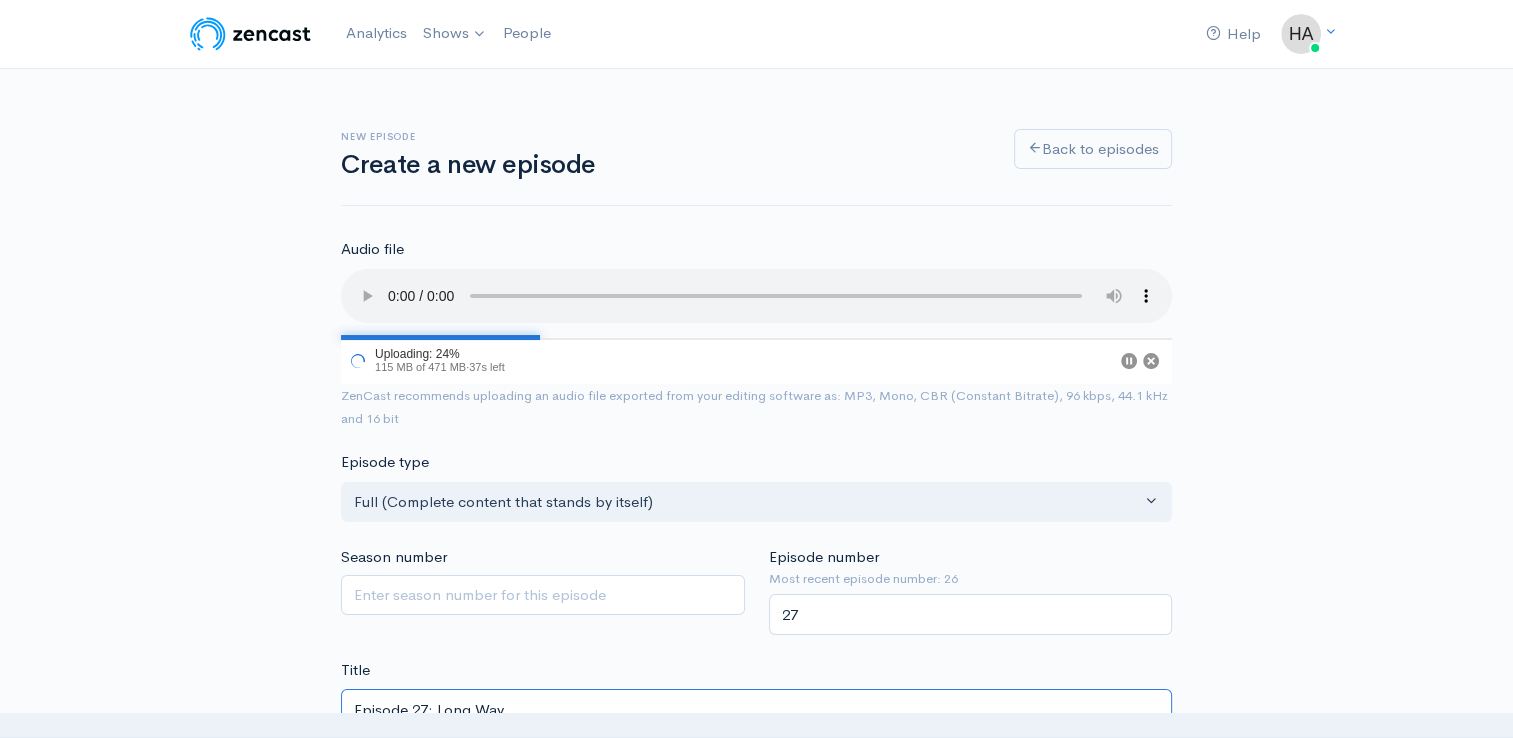 type on "episode-27-long-way" 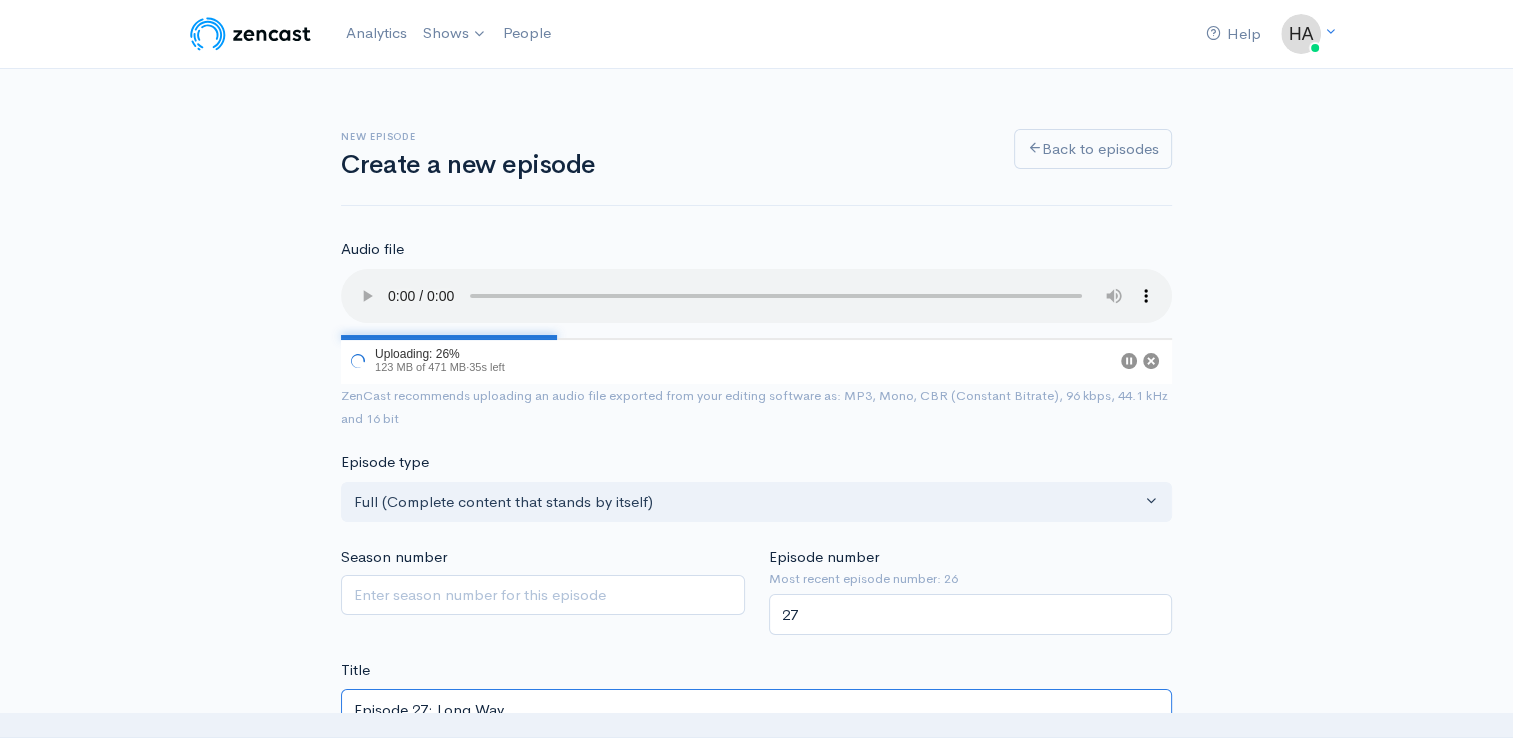 type on "Episode 27: Long Way D" 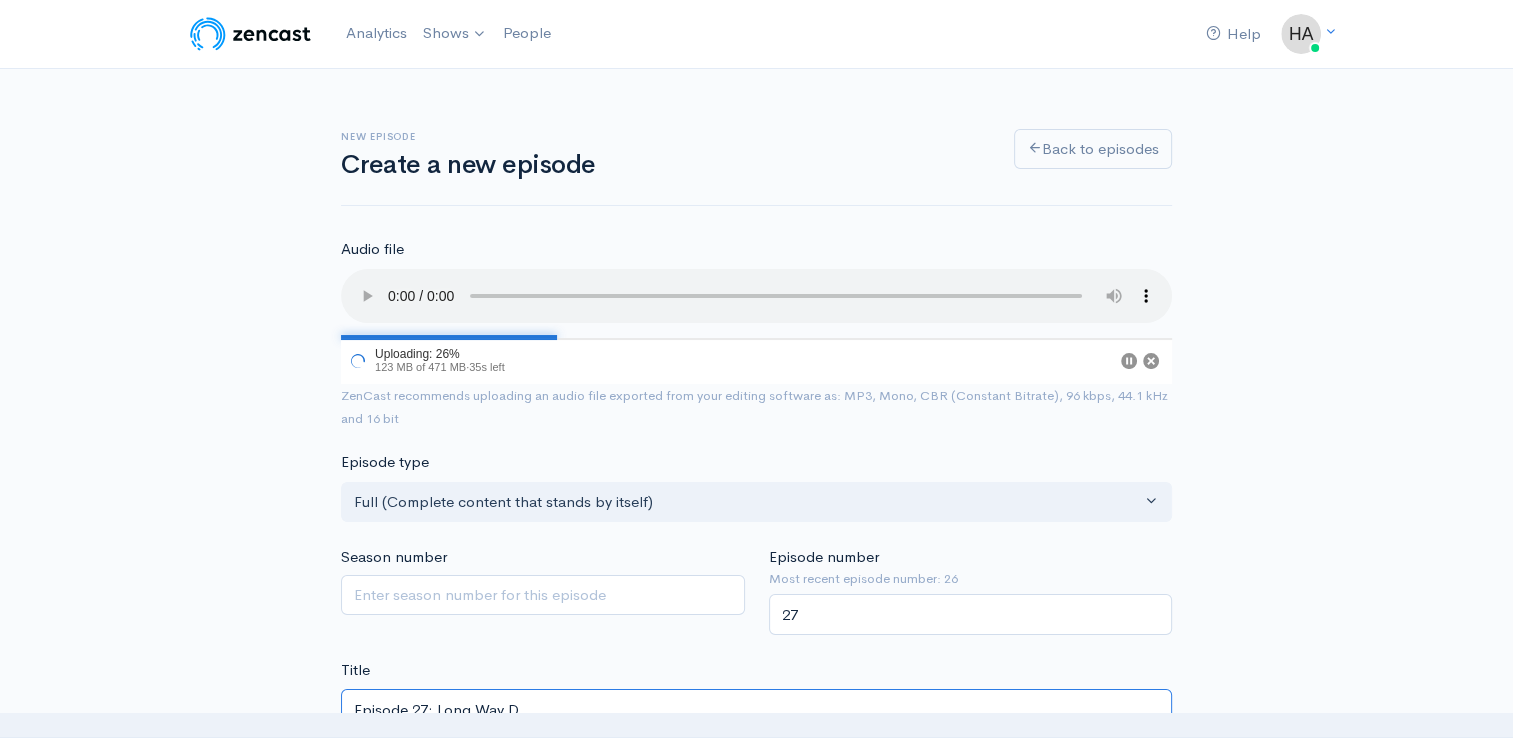 type on "episode-27-long-way-d" 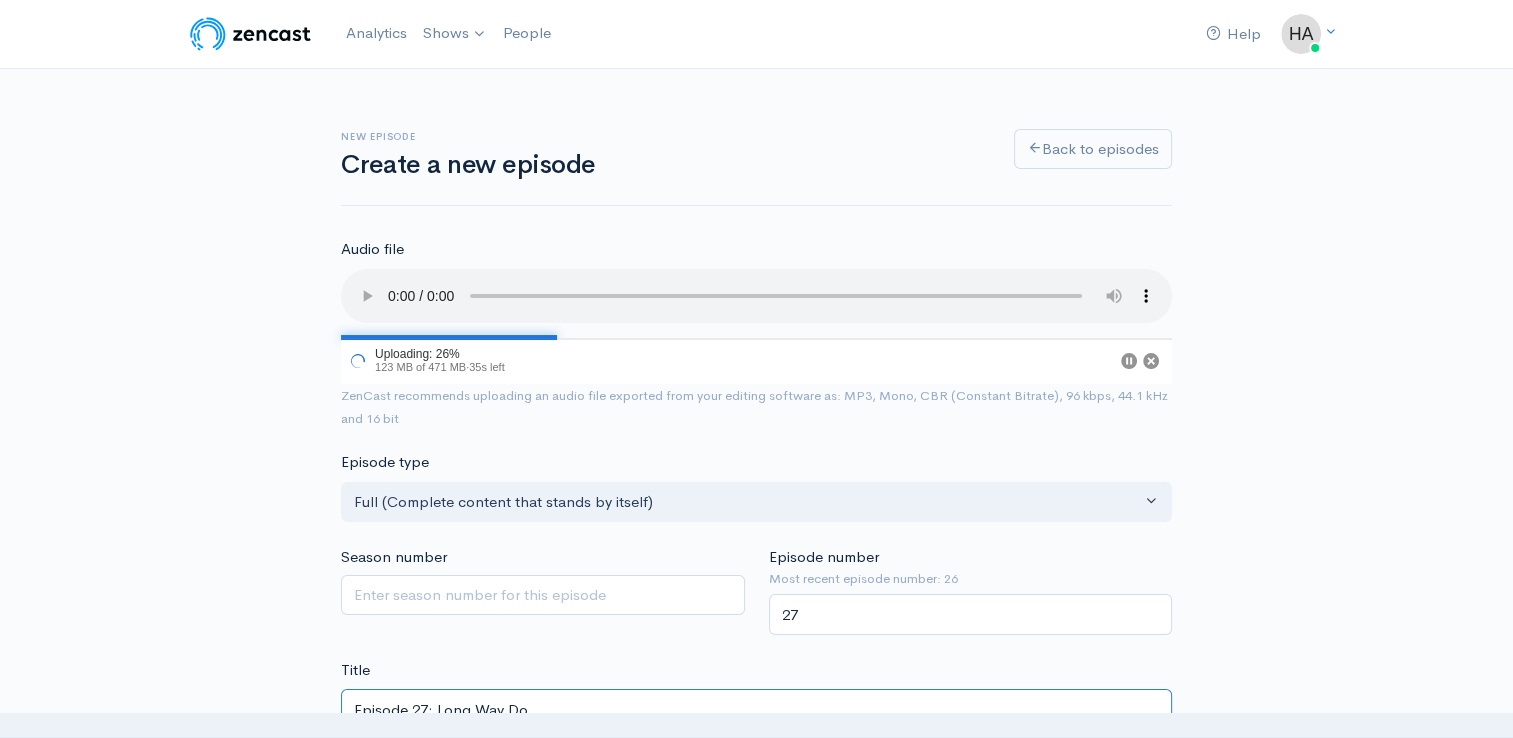 type on "episode-27-long-way-do" 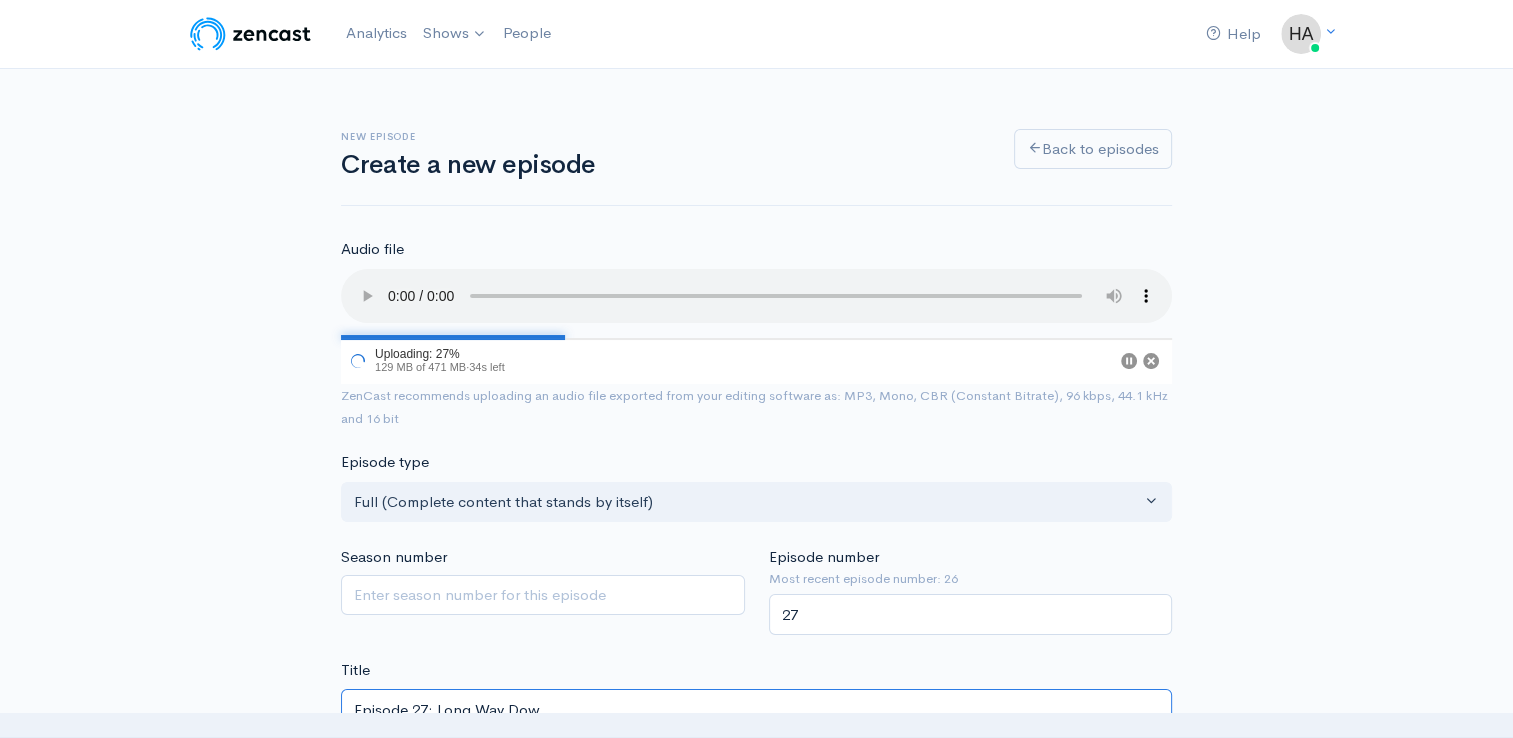 type on "episode-27-long-way-dow" 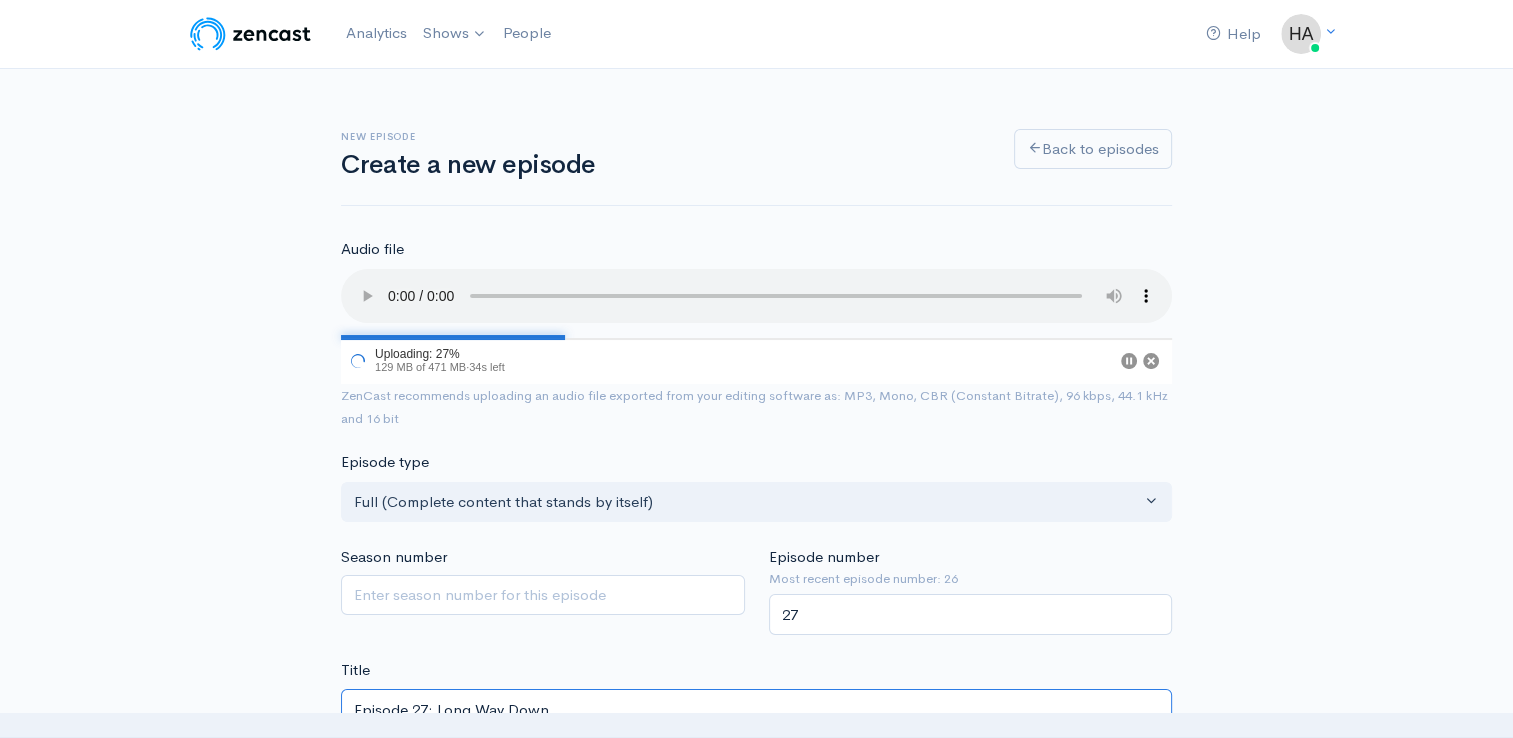 type on "Episode 27: Long Way Down" 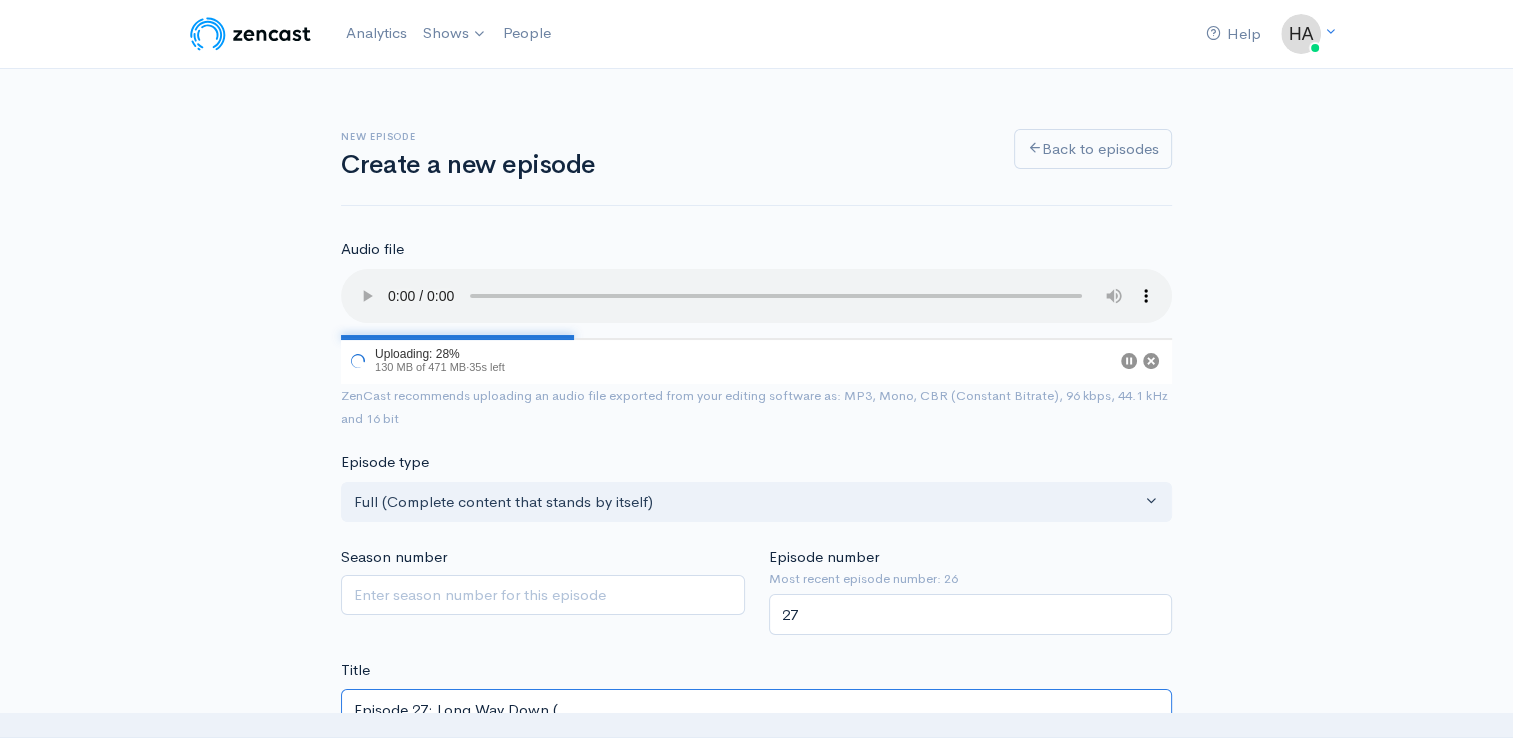 type on "Episode 27: Long Way Down (P" 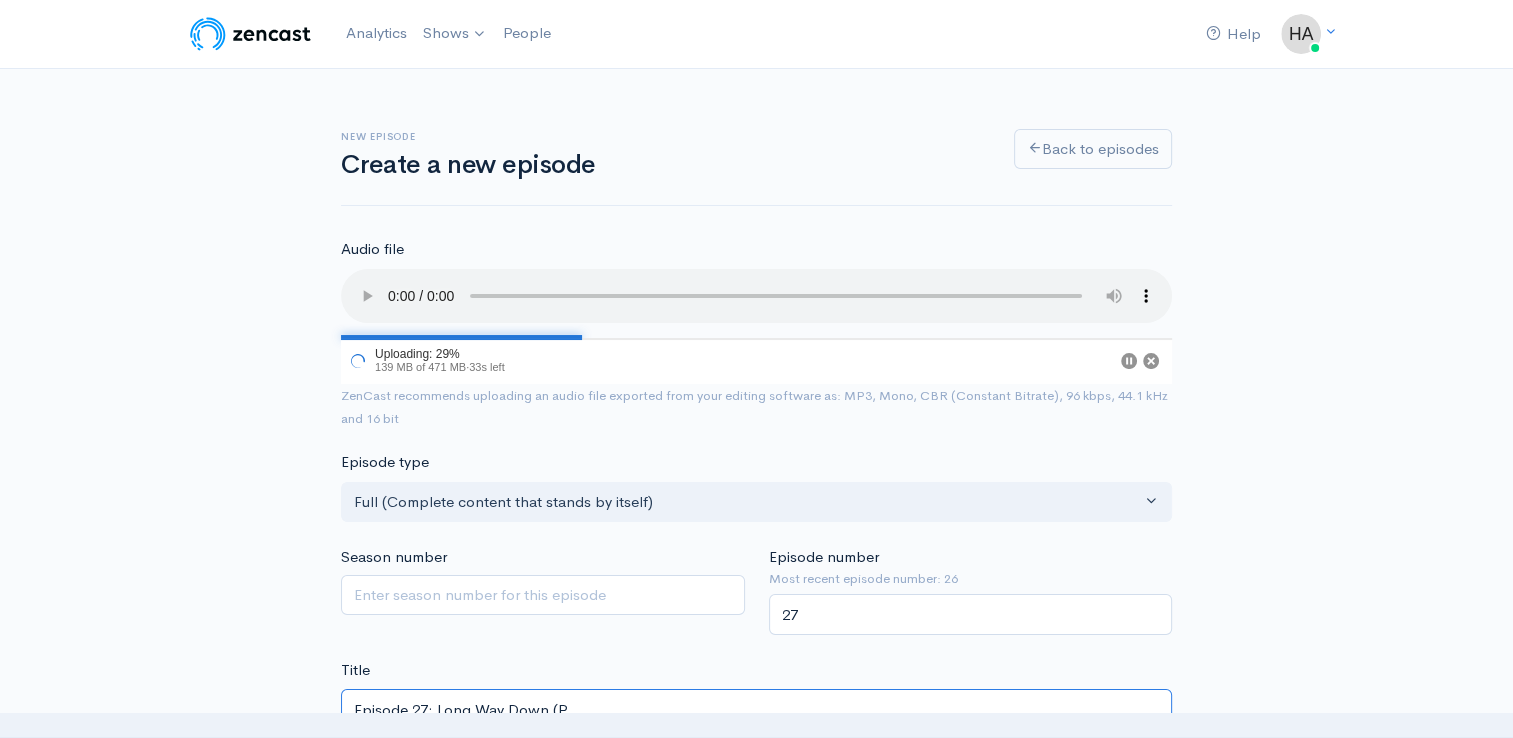 type on "episode-27-long-way-down-p" 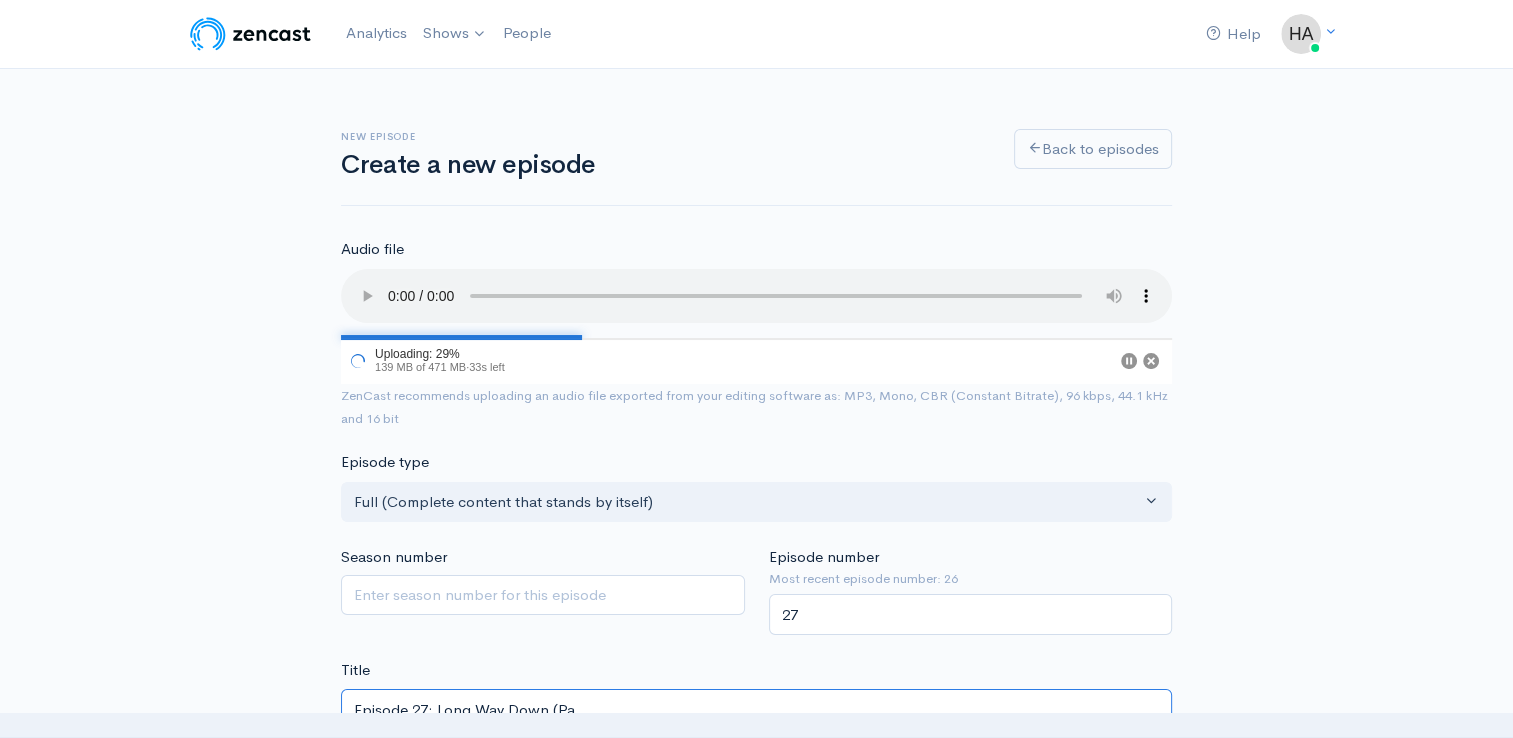 type on "Episode 27: Long Way Down (Par" 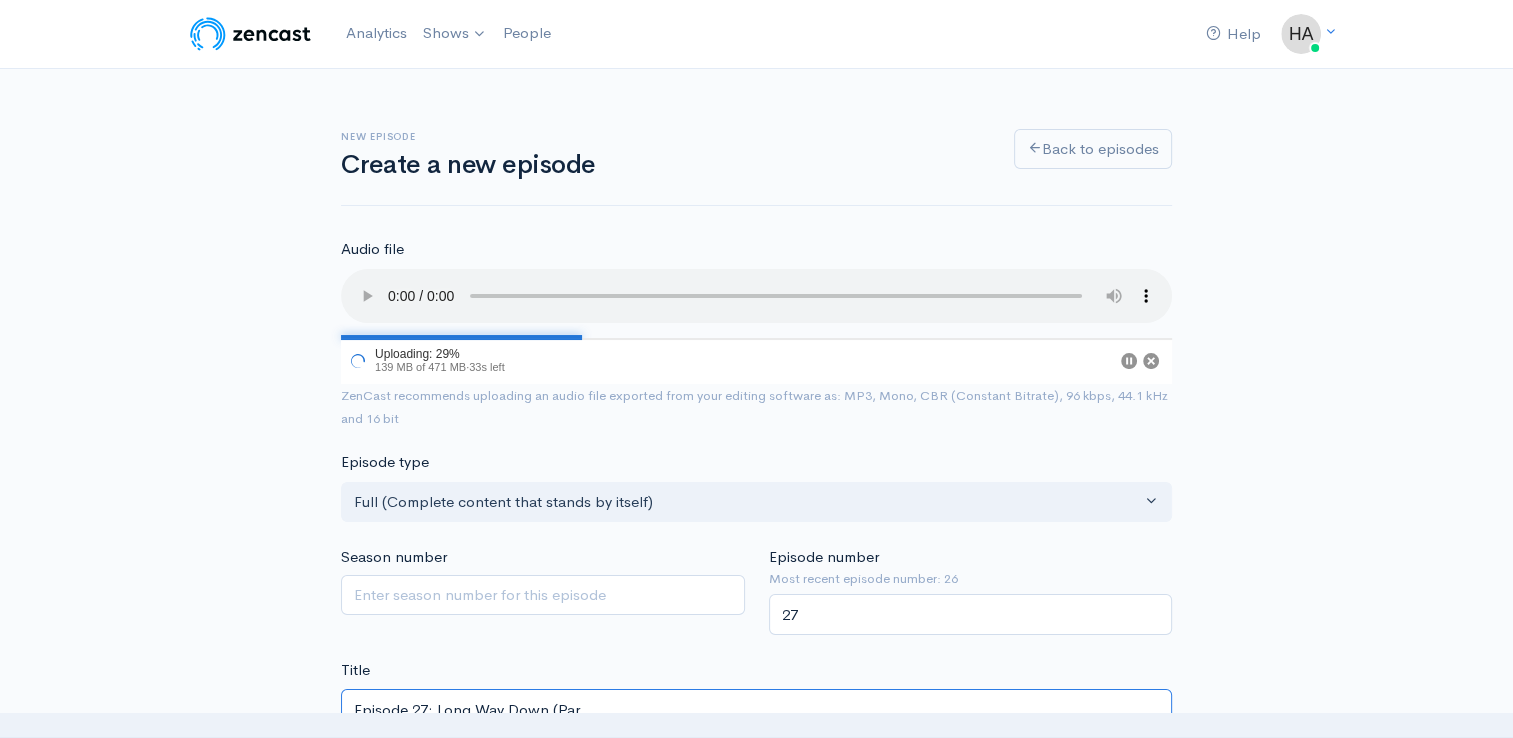 type on "episode-27-long-way-down-par" 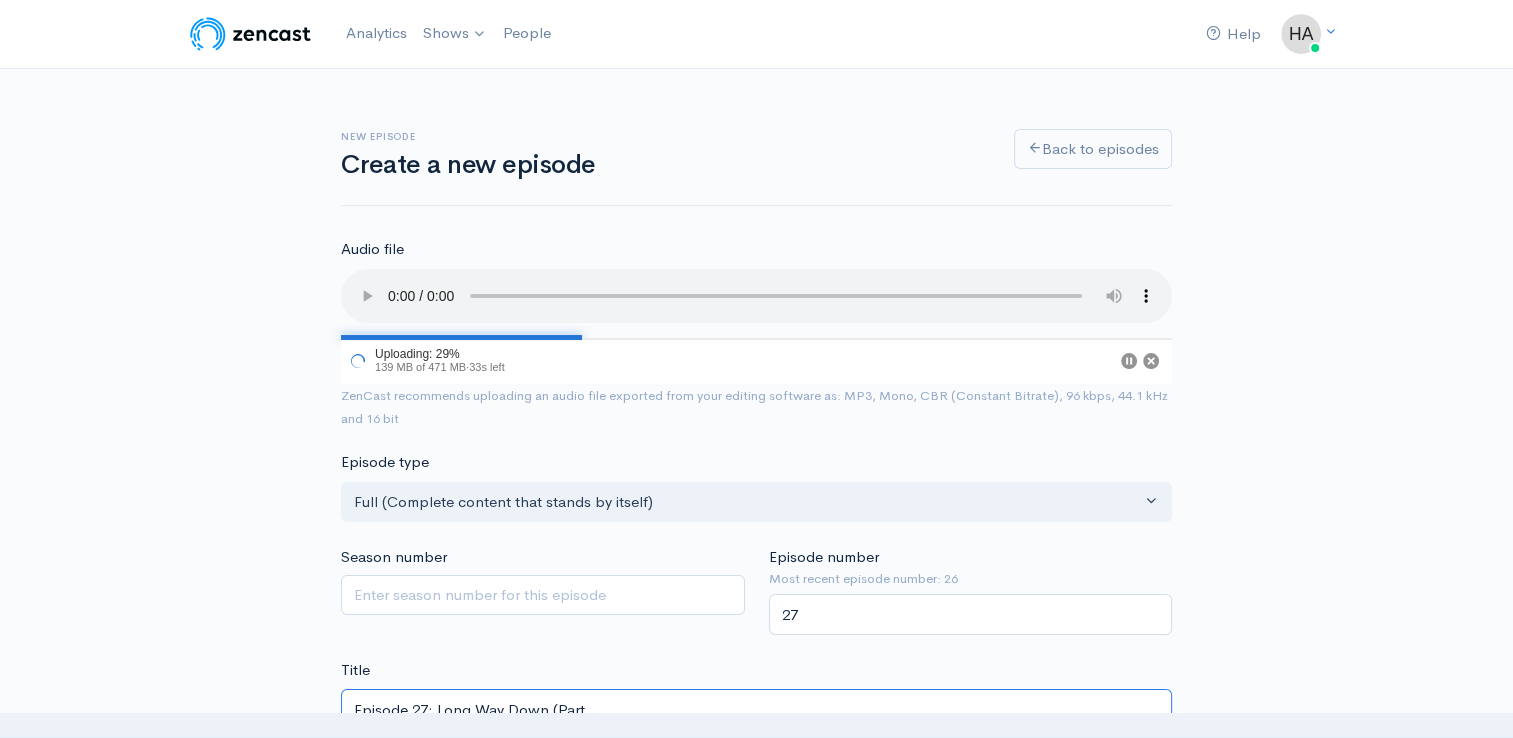 type on "episode-27-long-way-down-part" 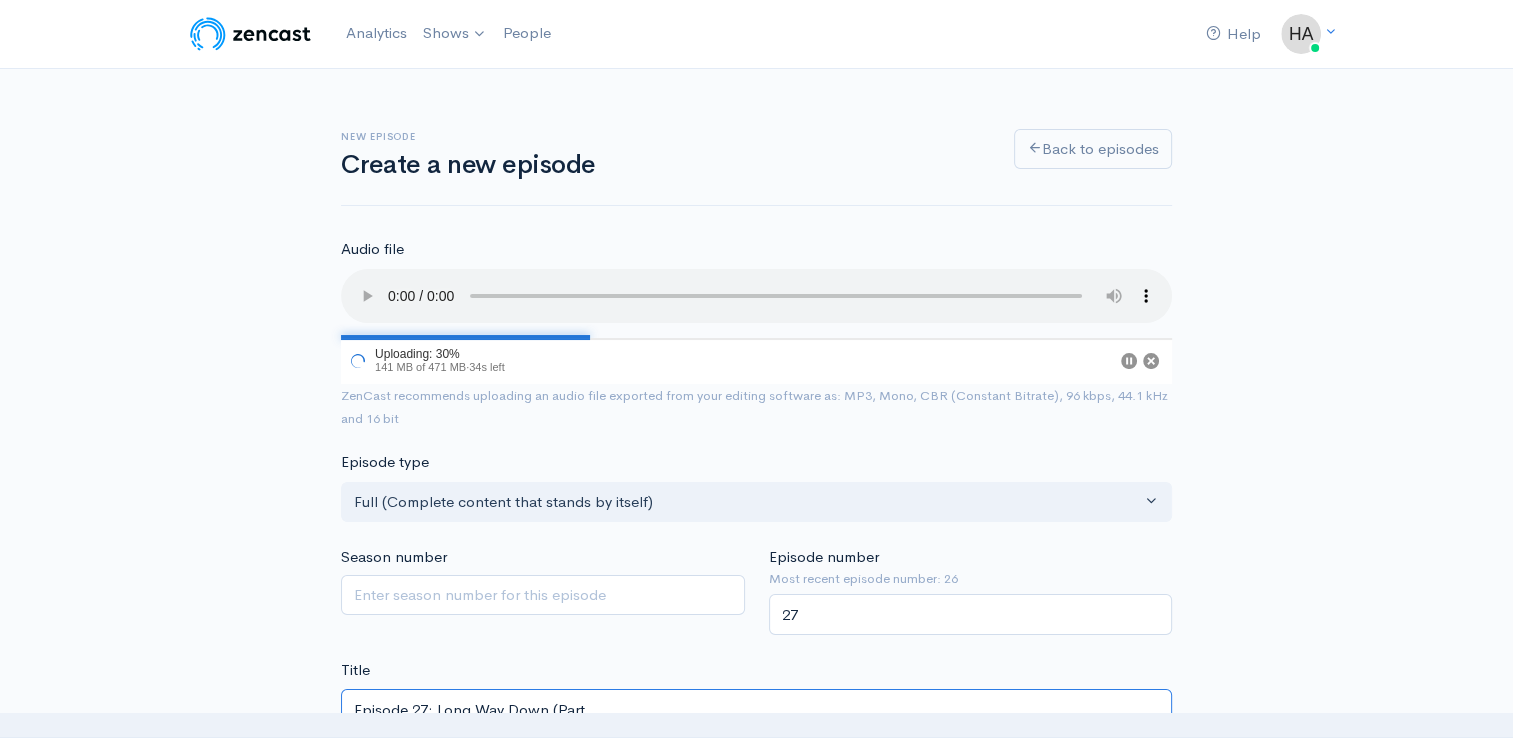 type on "Episode 27: Long Way Down (Part E" 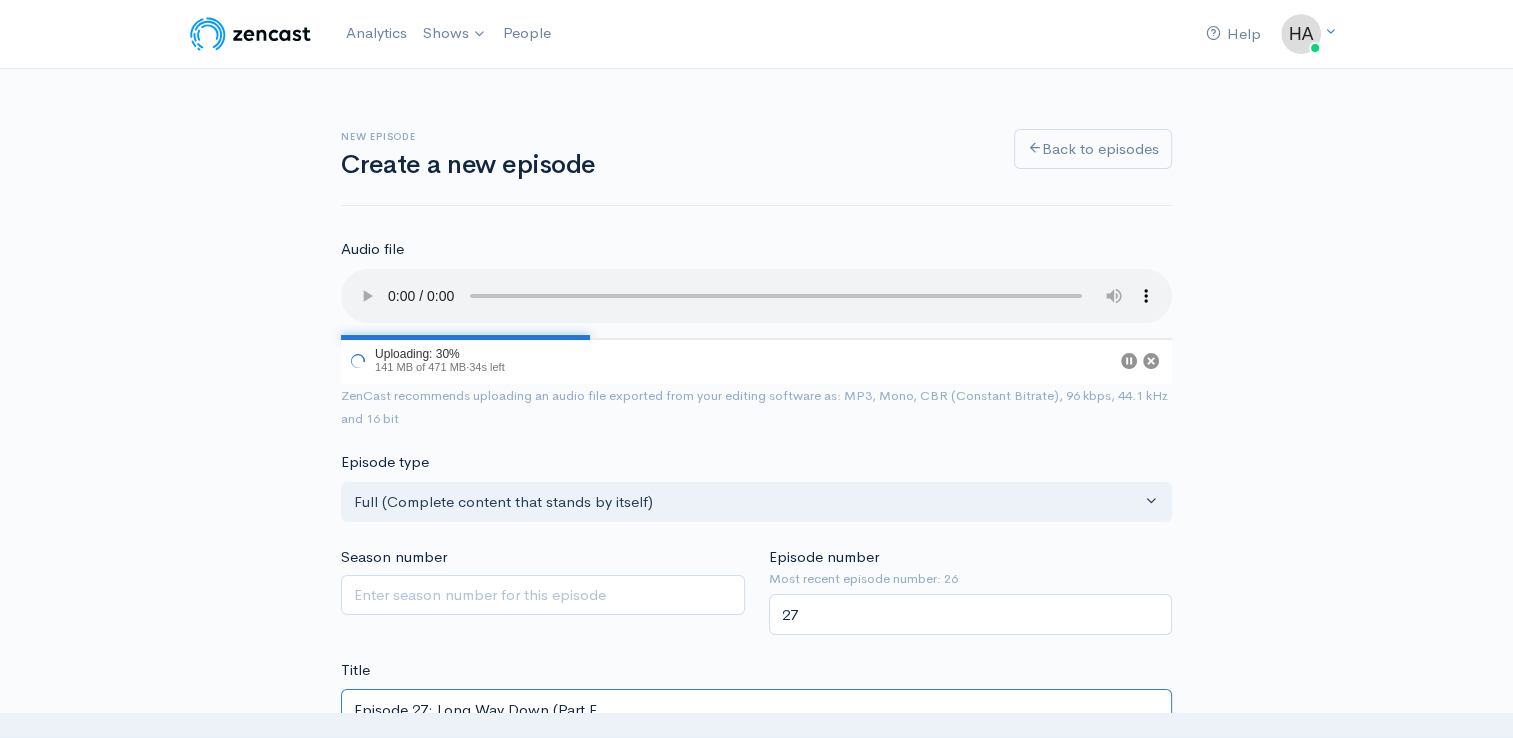 type on "episode-27-long-way-down-part-e" 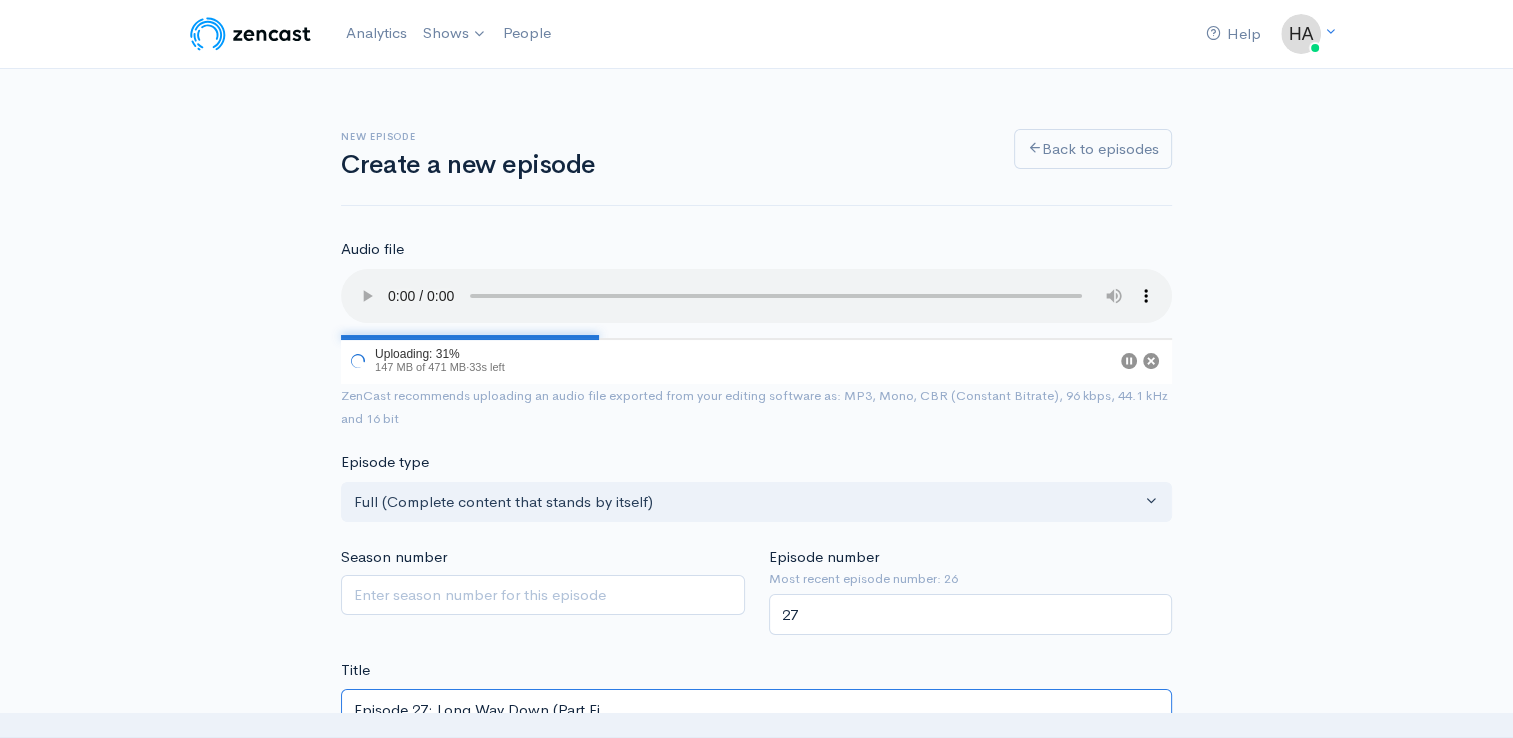 type on "Episode 27: Long Way Down (Part Eig" 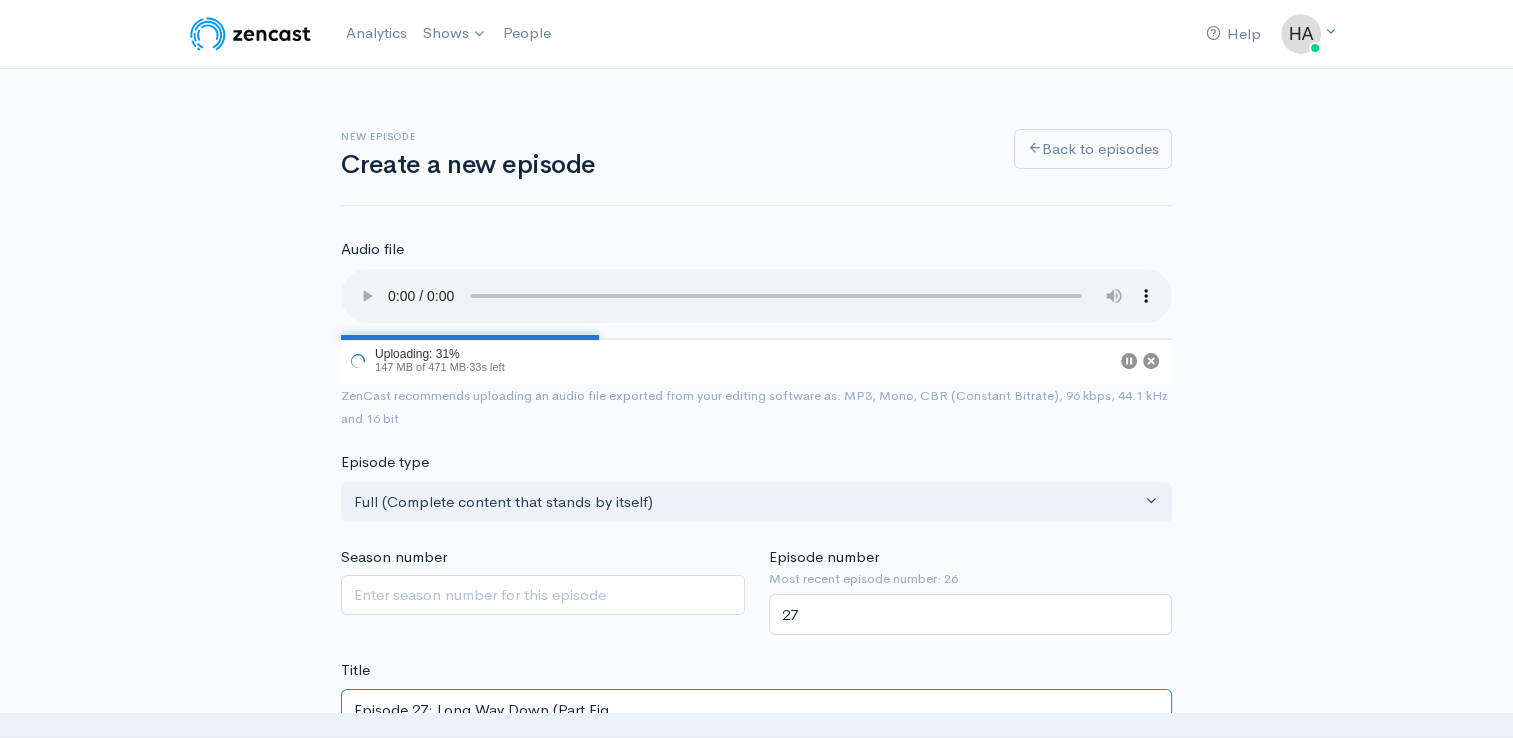 type on "episode-27-long-way-down-part-eig" 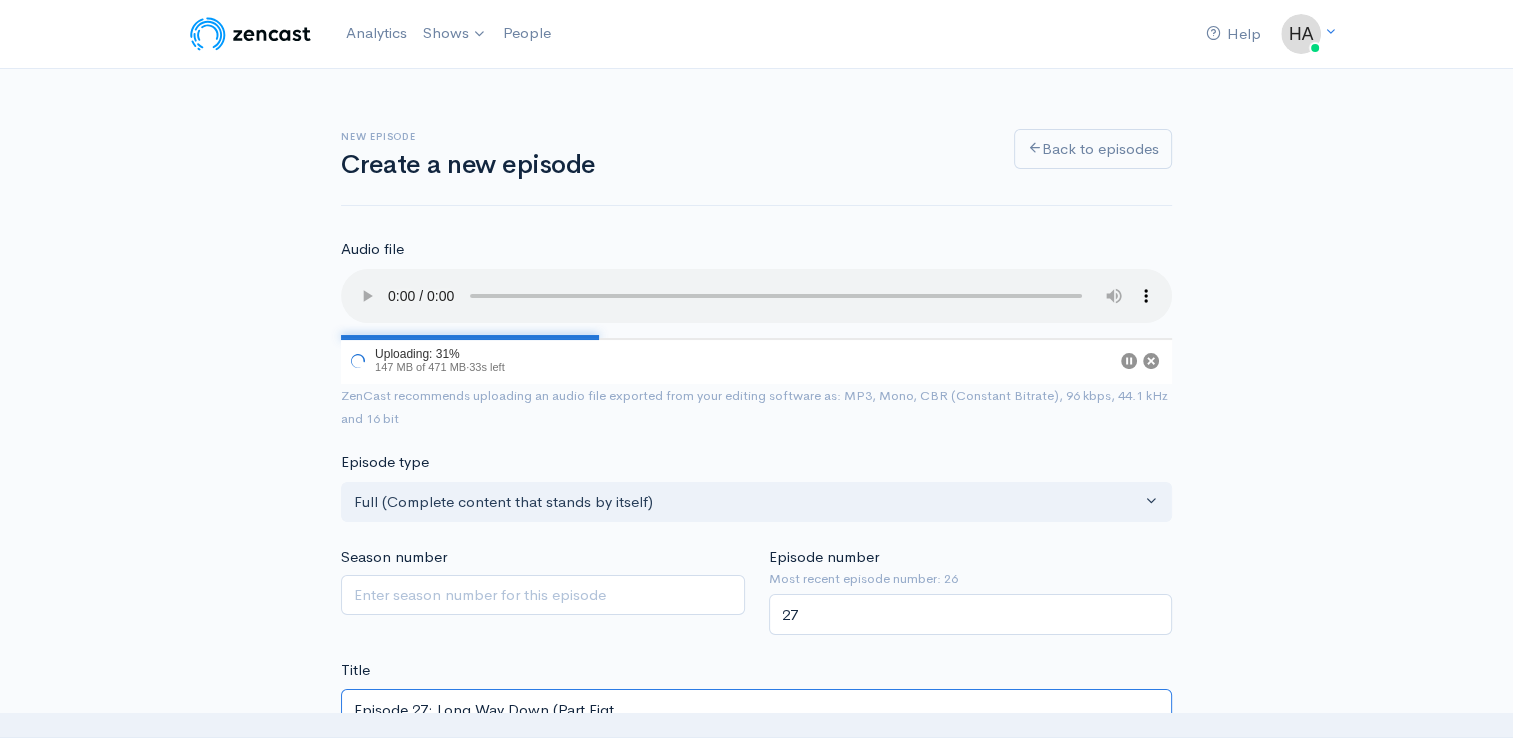 type on "episode-27-long-way-down-part-eigt" 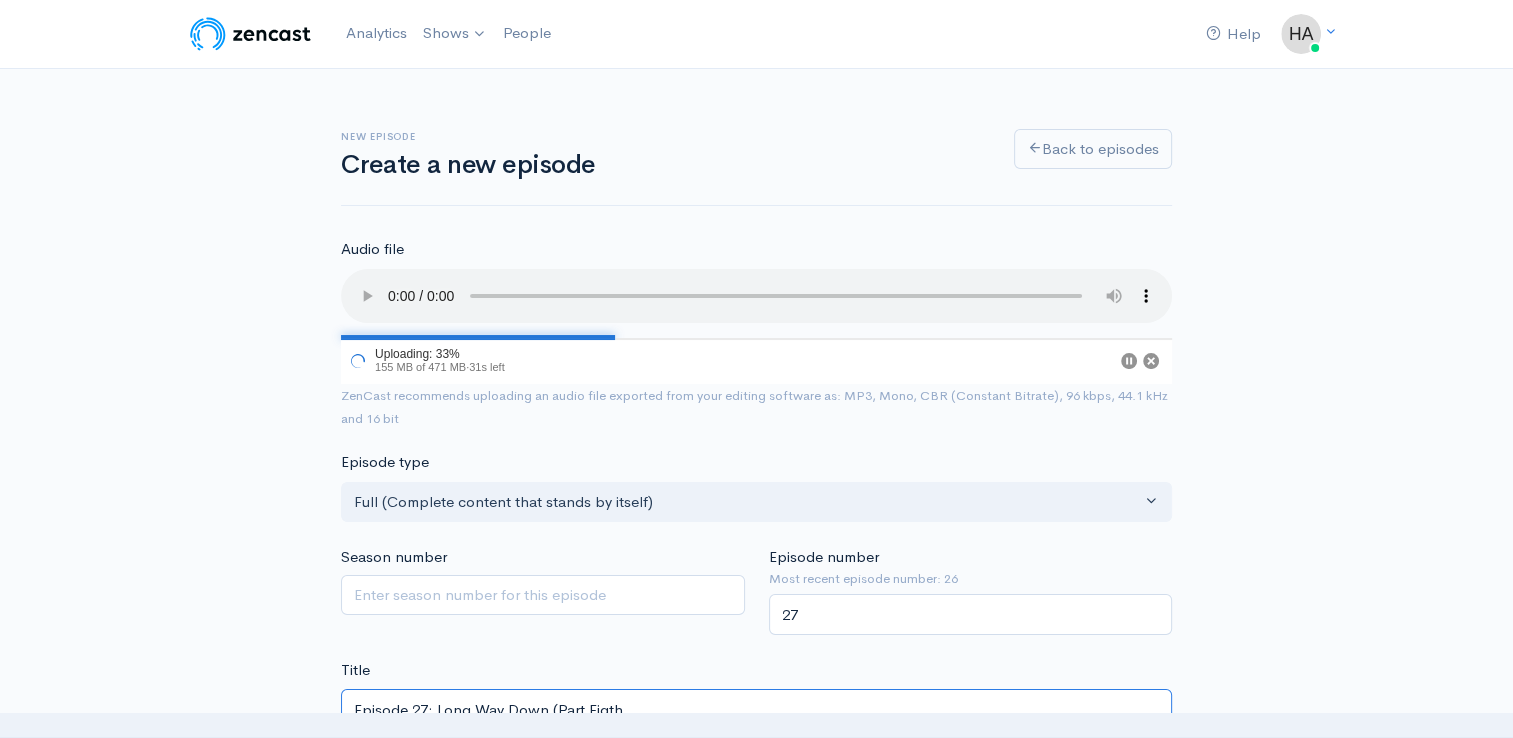 type on "episode-27-long-way-down-part-eigth" 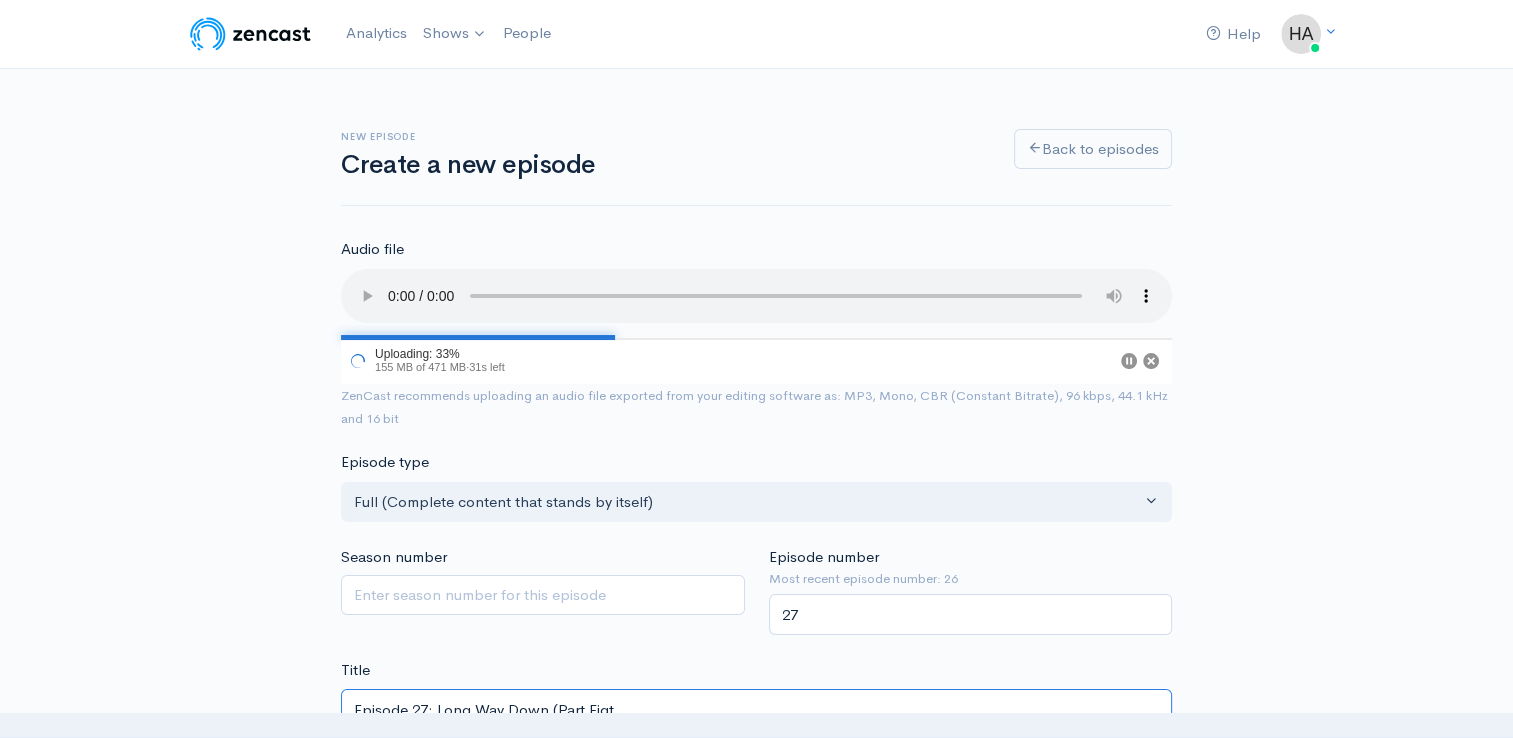 type on "episode-27-long-way-down-part-eigt" 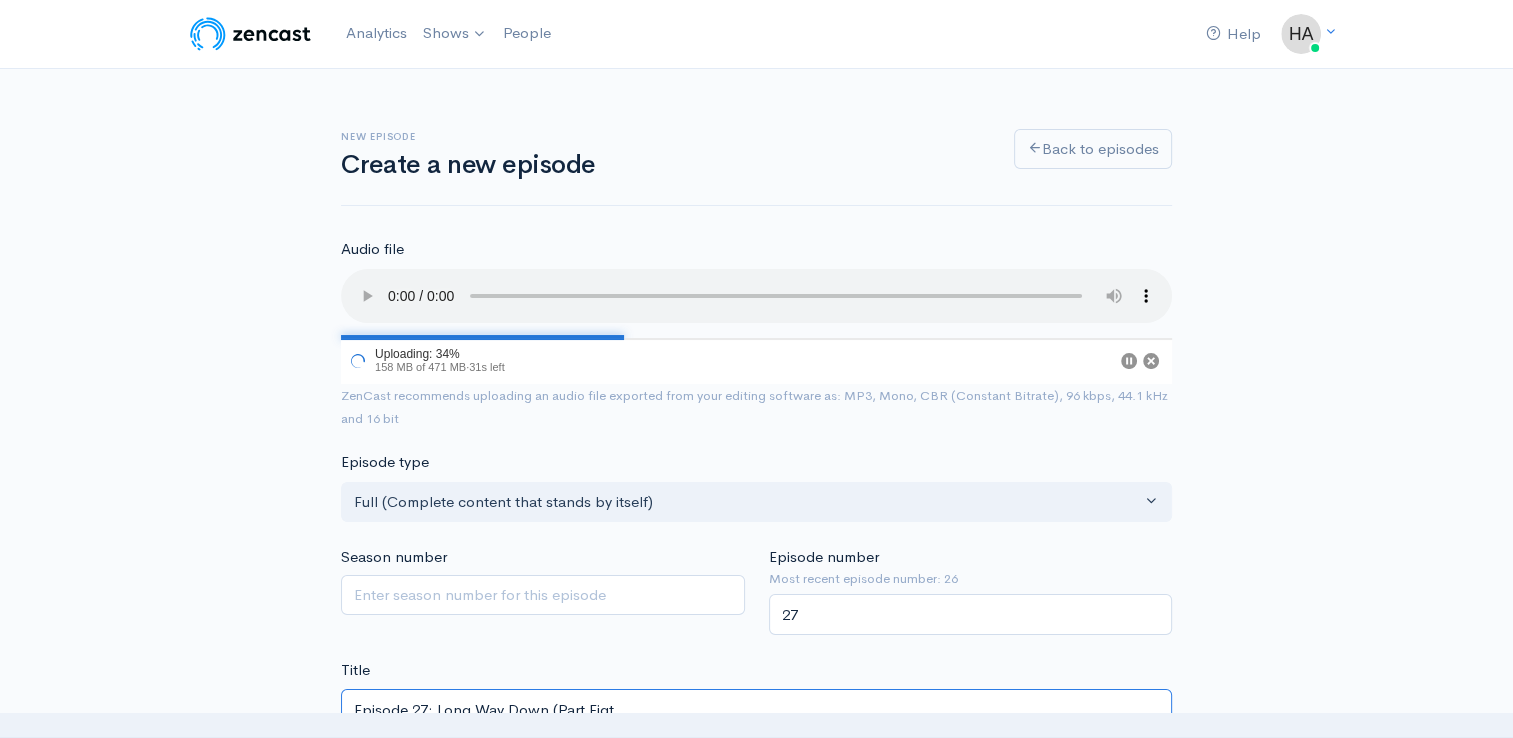 type on "Episode 27: Long Way Down (Part Eig" 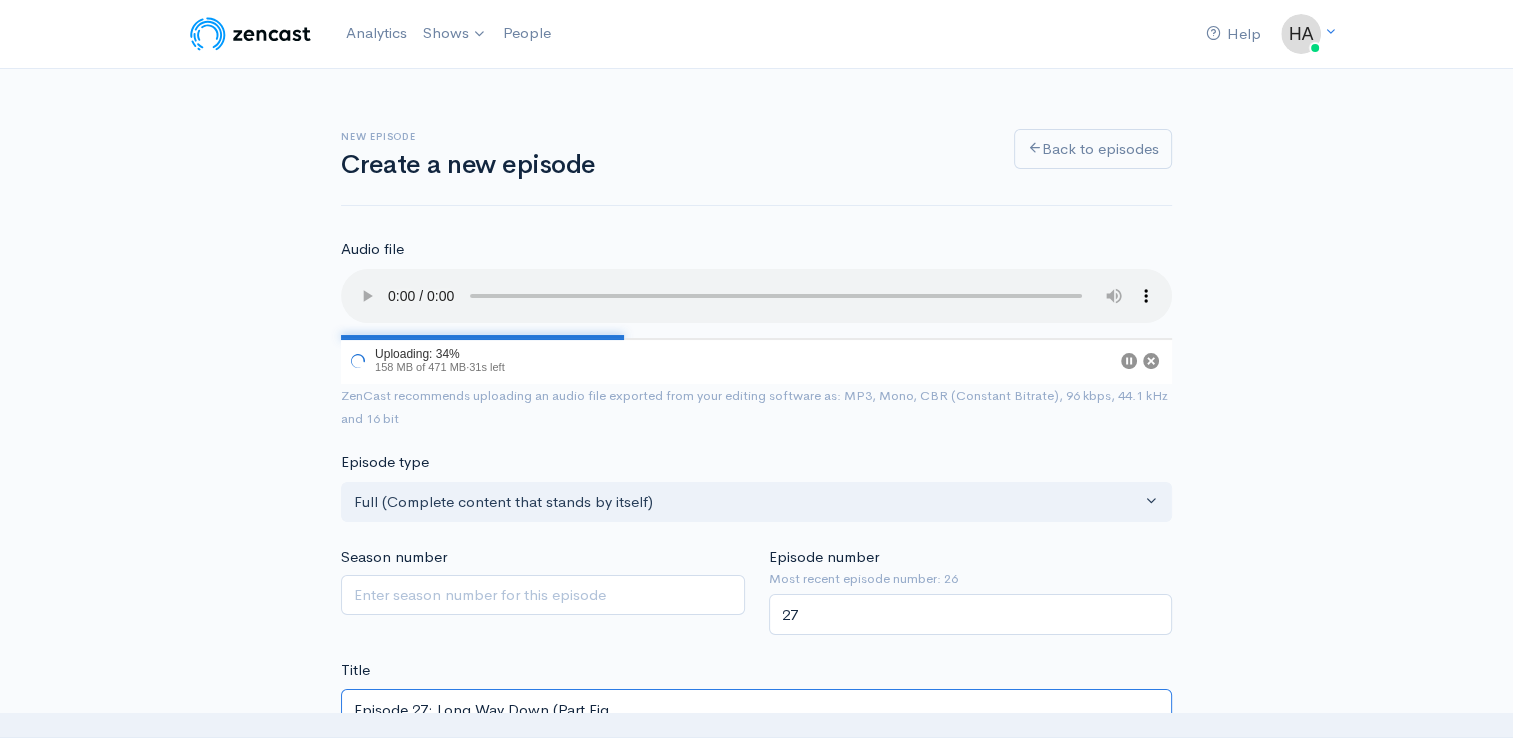 type on "episode-27-long-way-down-part-eig" 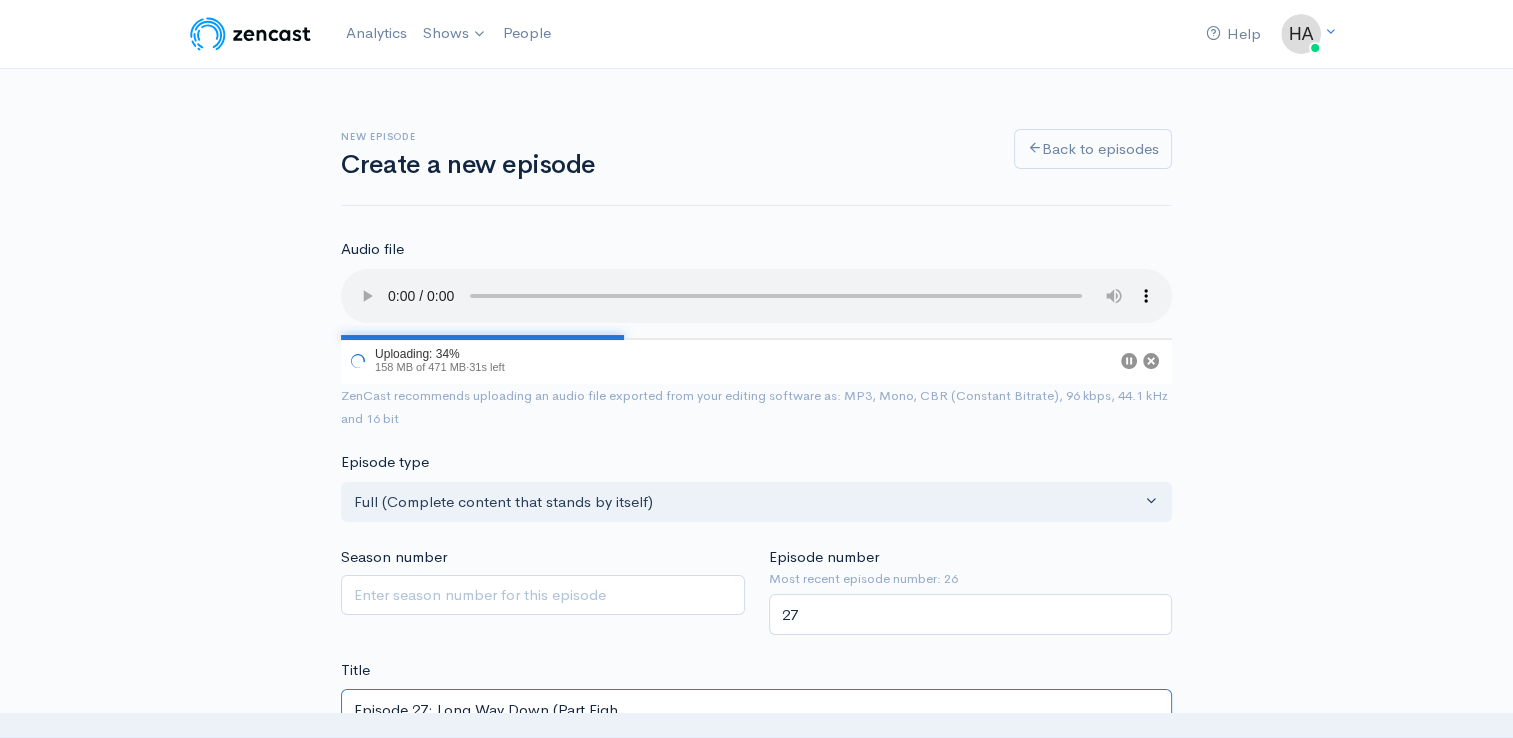 type on "episode-27-long-way-down-part-eigh" 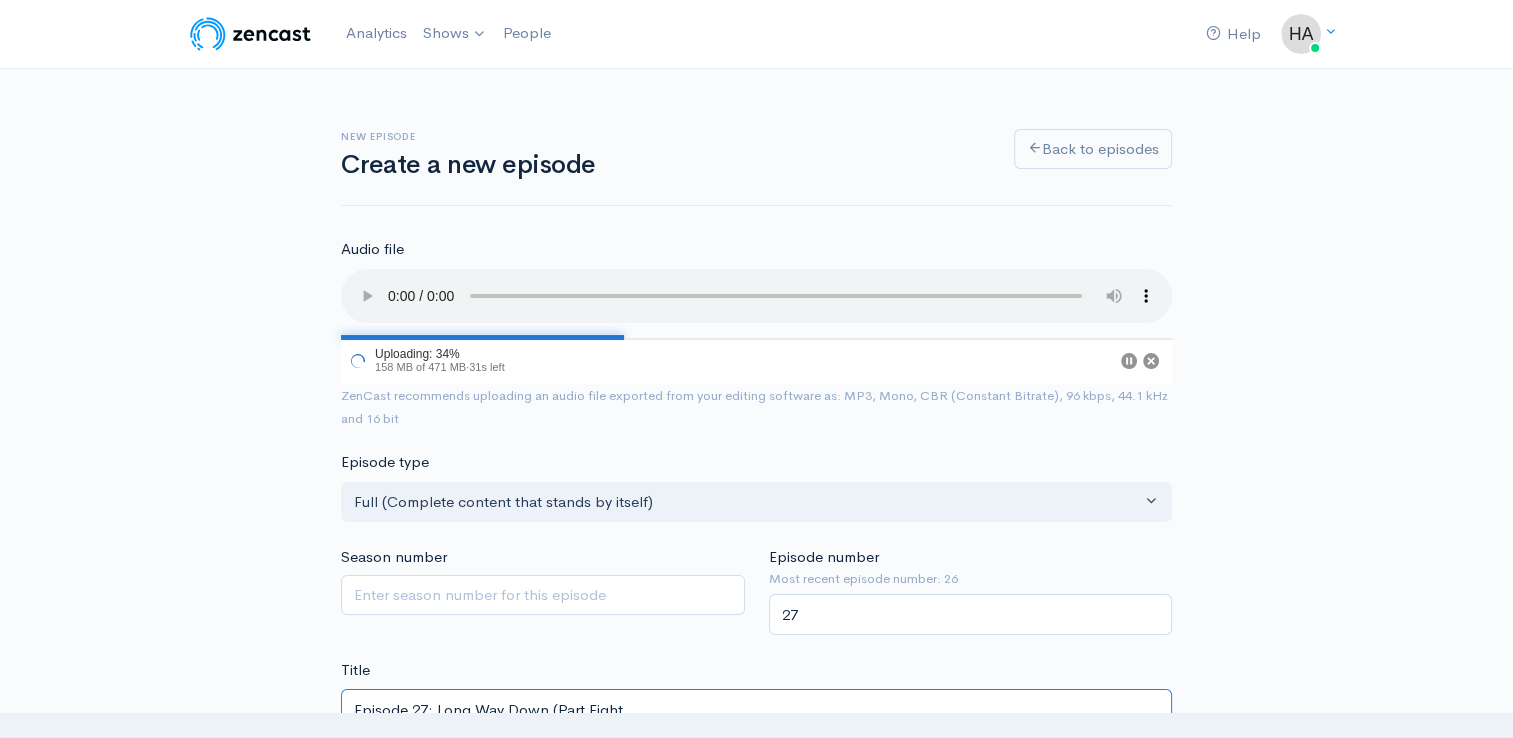 type on "episode-27-long-way-down-part-eight" 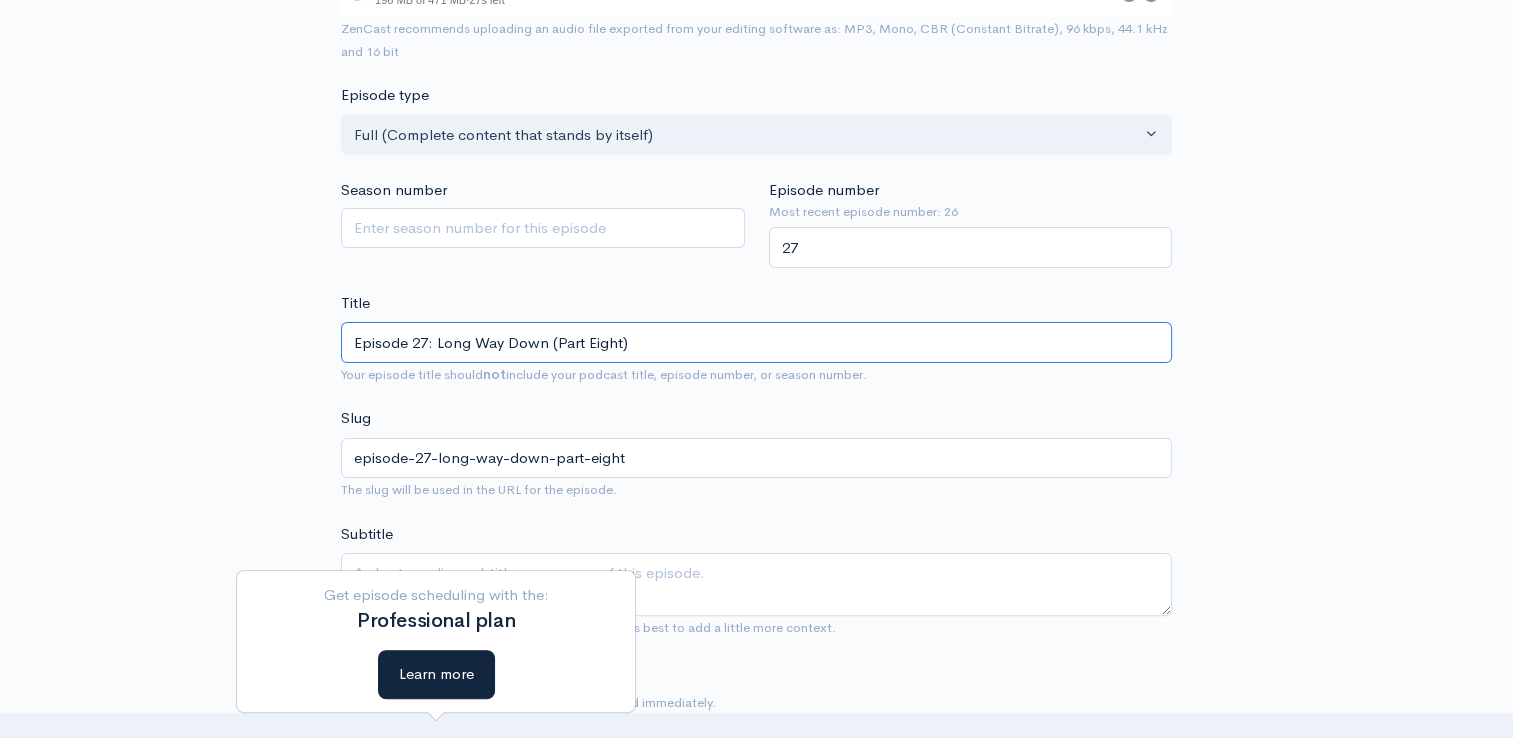 scroll, scrollTop: 772, scrollLeft: 0, axis: vertical 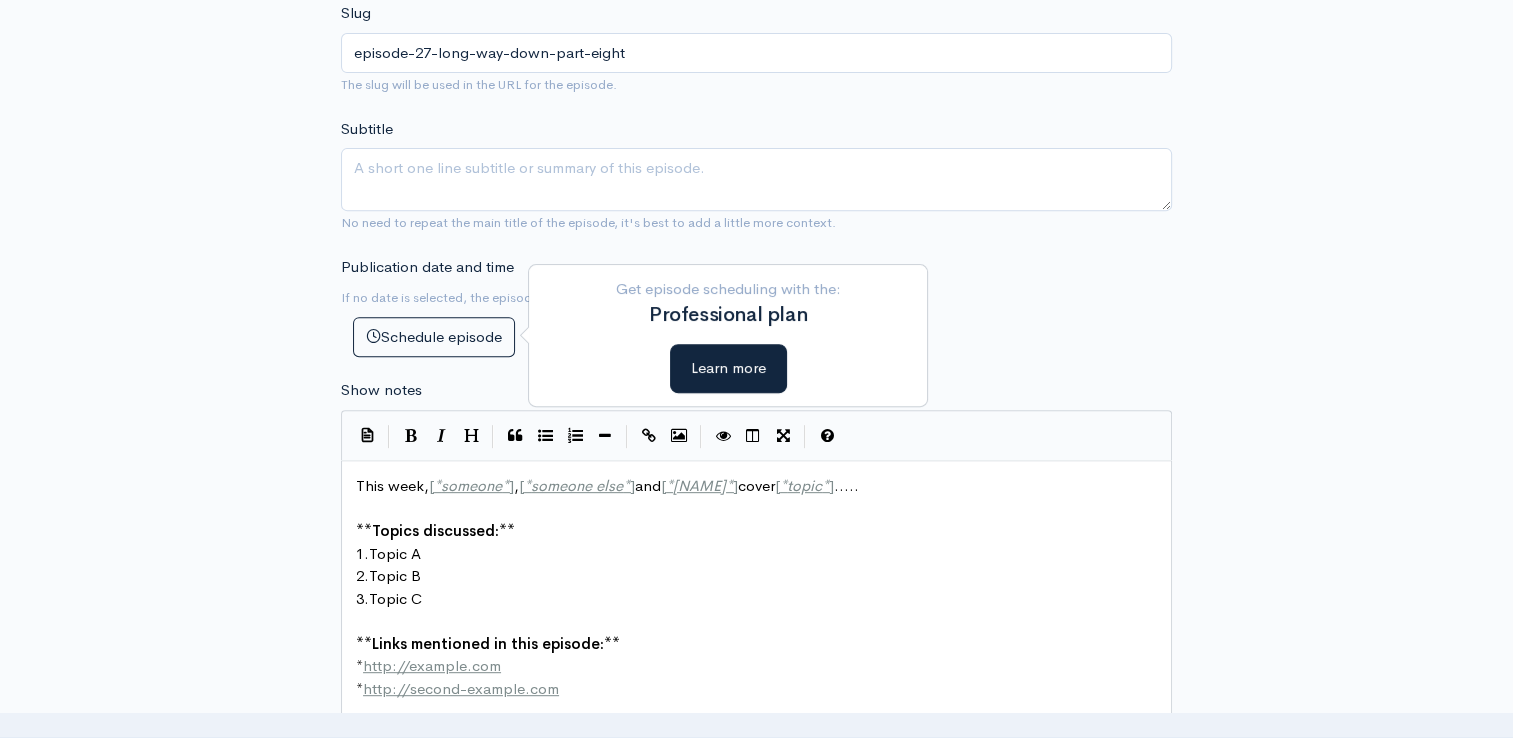 type on "Episode 27: Long Way Down (Part Eight)" 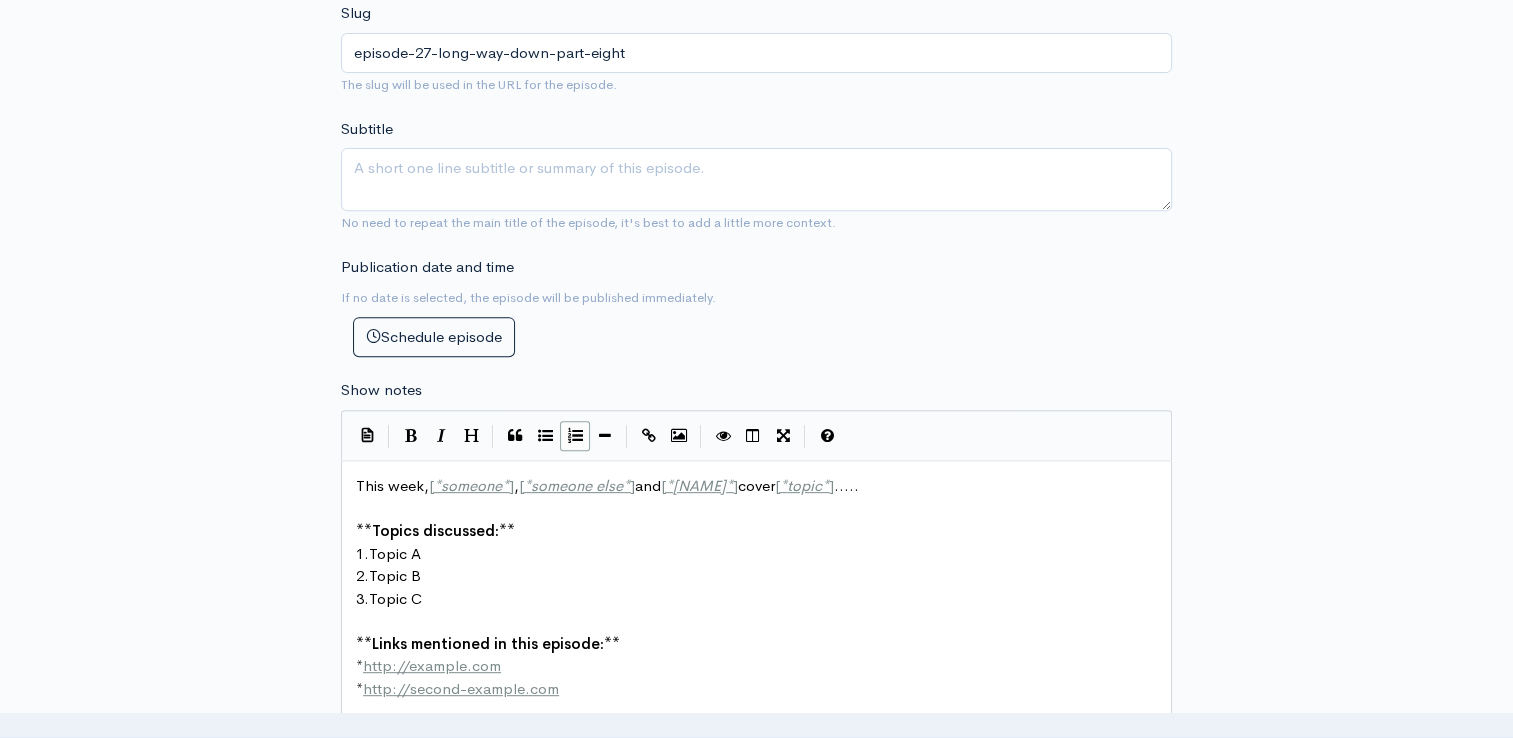 type on "This week, [NAME], [NAME] and [NAME] cover [TOPIC].....
**Topics discussed:**
1. Topic A
2. Topic B
3. Topic C
**Links mentioned in this episode:**
* http://example.com
* http://second-example.com
-----
This podcast is hosted by [ZenCast.fm](https://wwww.zencast.fm)" 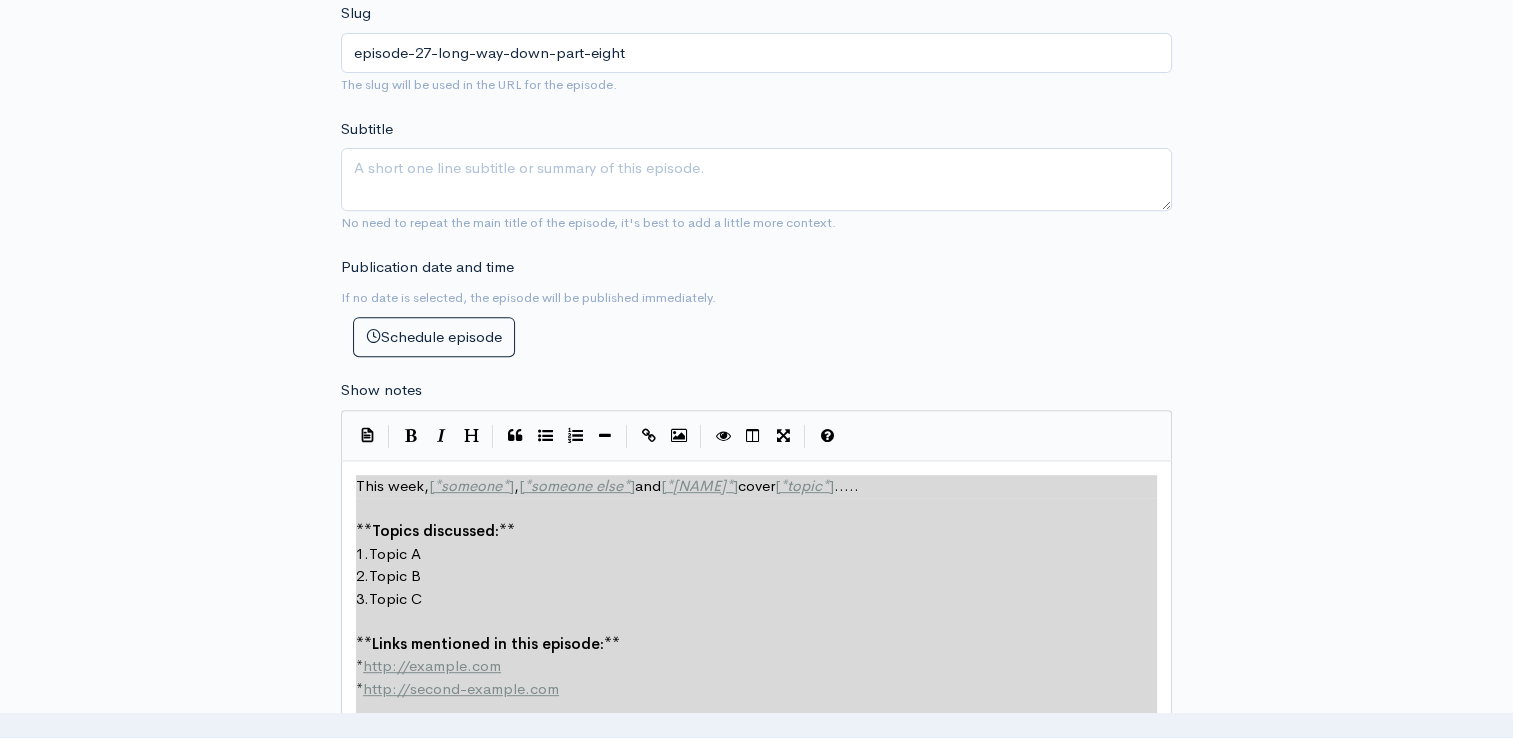 type 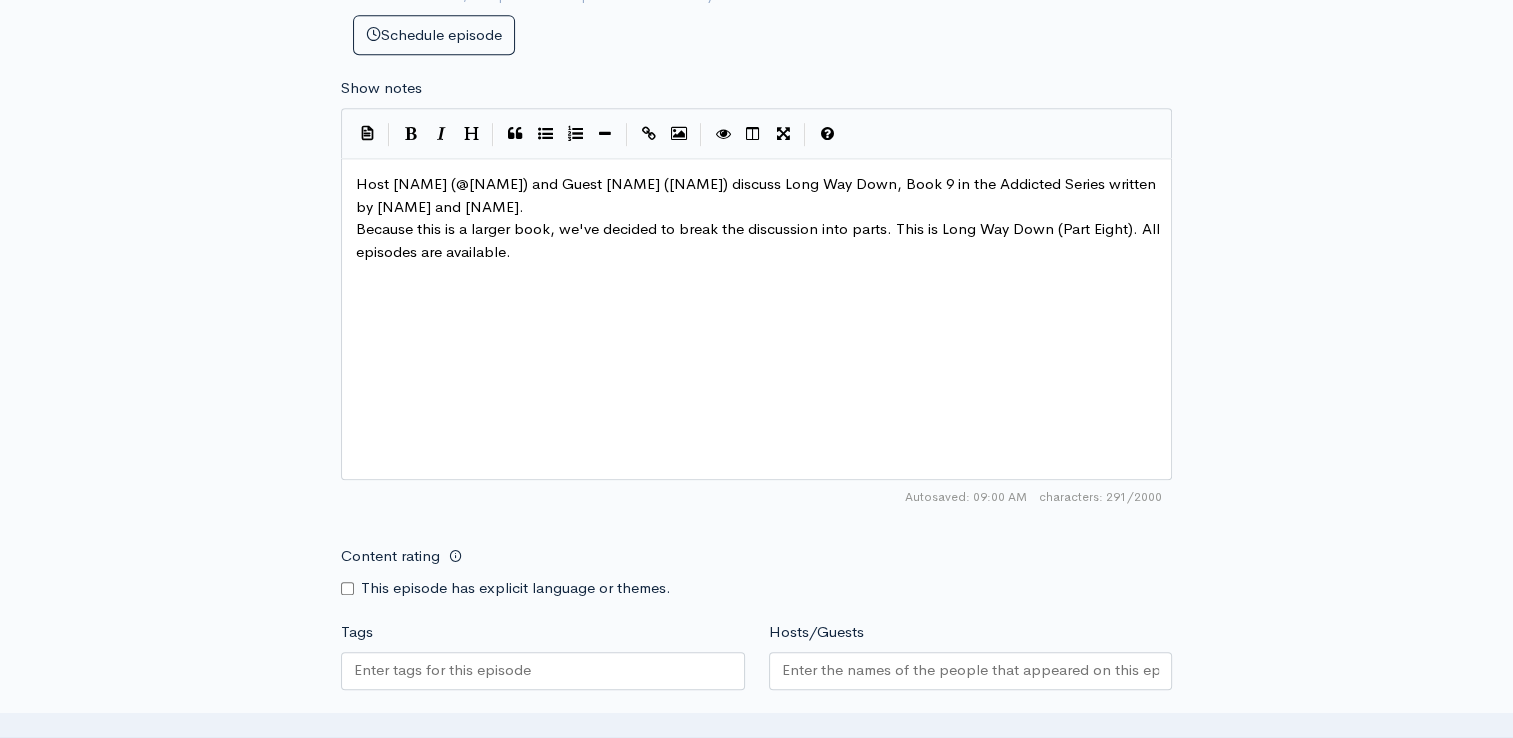 scroll, scrollTop: 1075, scrollLeft: 0, axis: vertical 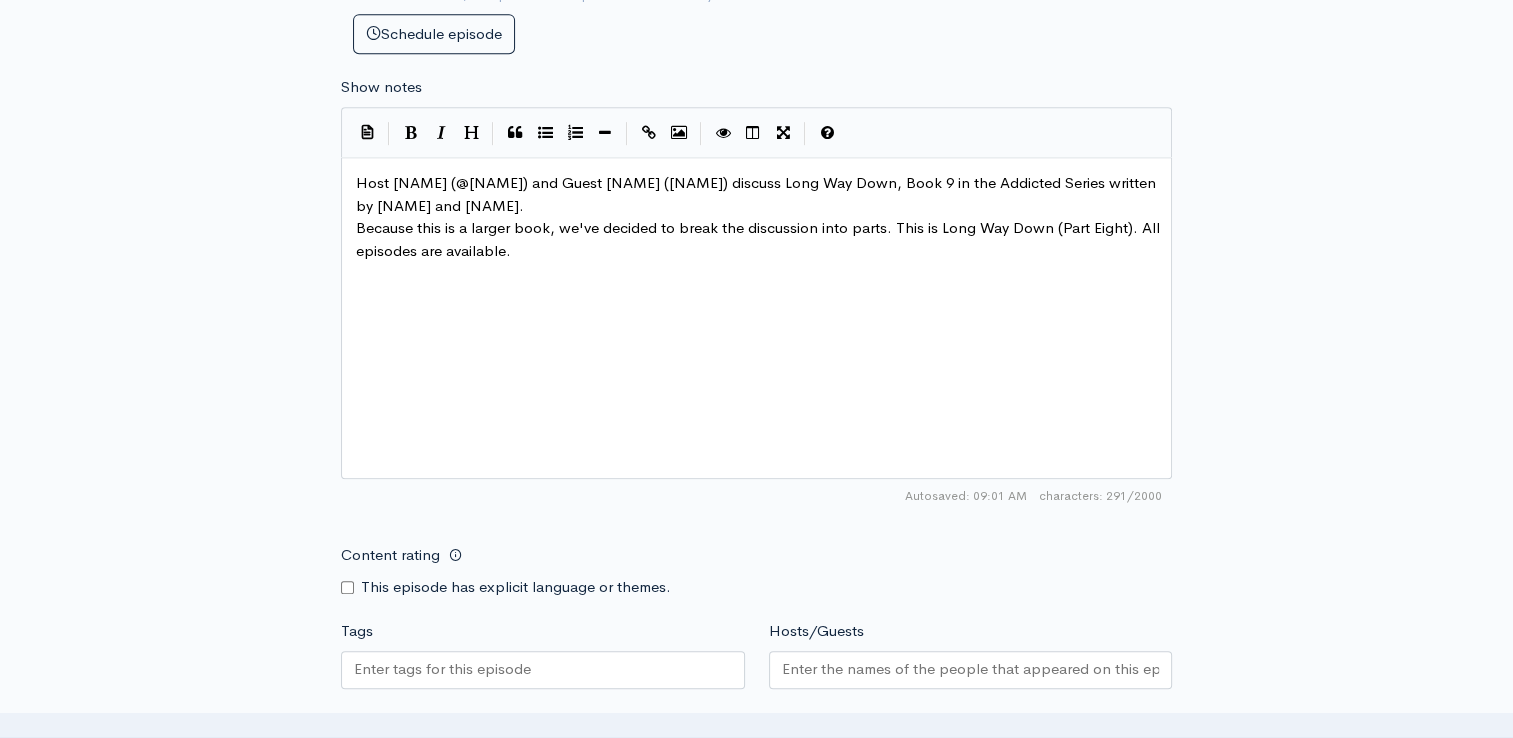 click on "Host [NAME] (@[NAME]) and Guest [NAME] ([NAME]) discuss Long Way Down, Book 9 in the Addicted Series written by [NAME] and [NAME]." at bounding box center (764, 194) 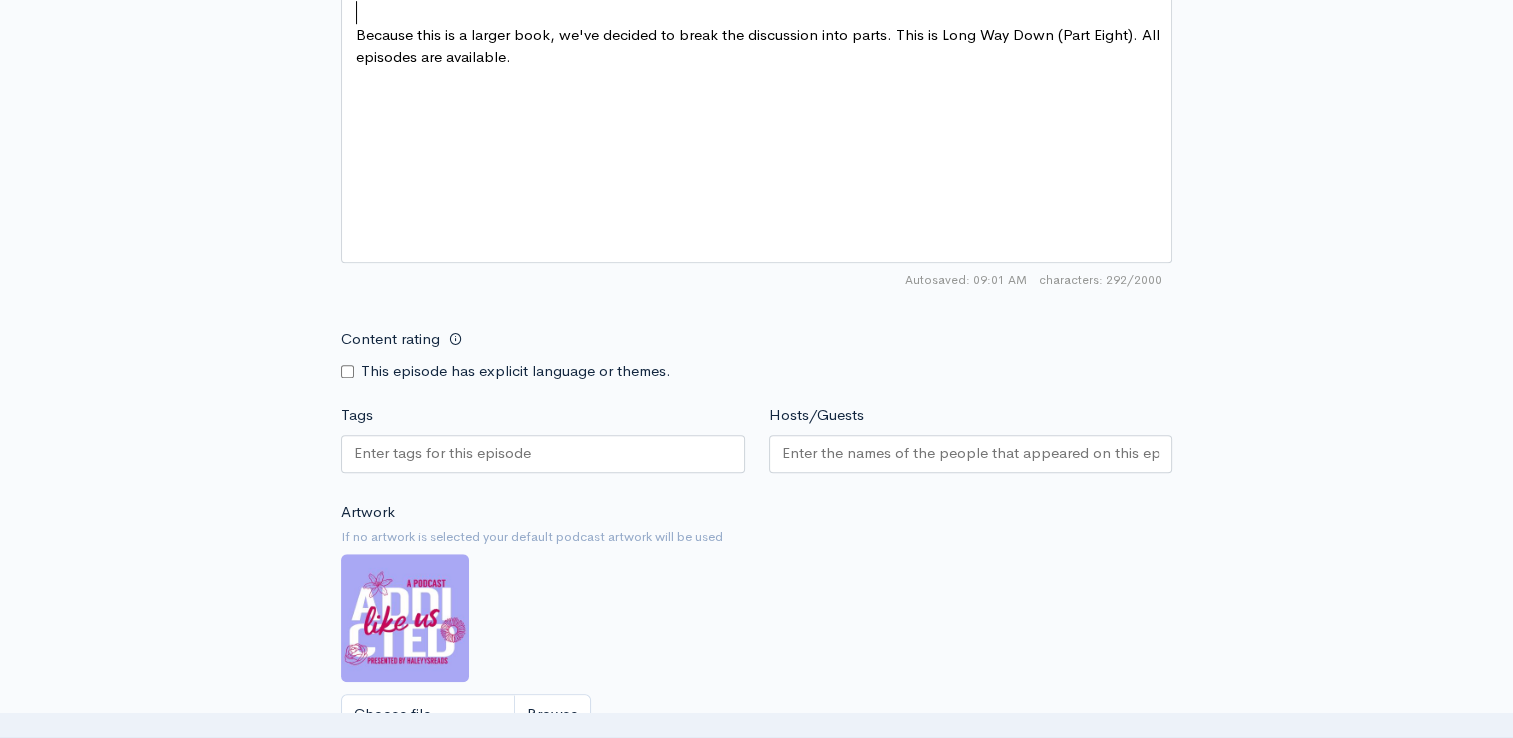 scroll, scrollTop: 1303, scrollLeft: 0, axis: vertical 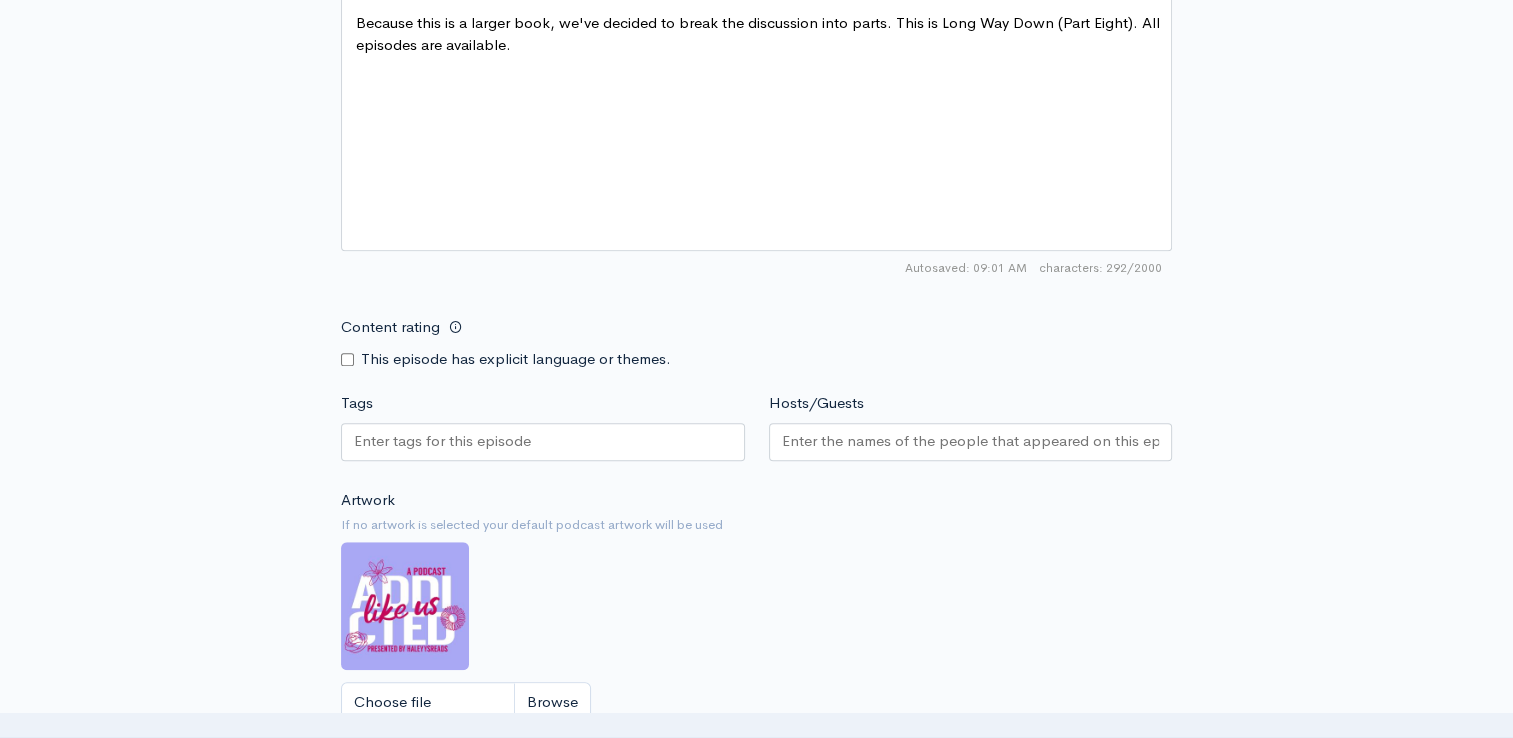 click on "Content rating" at bounding box center (347, 359) 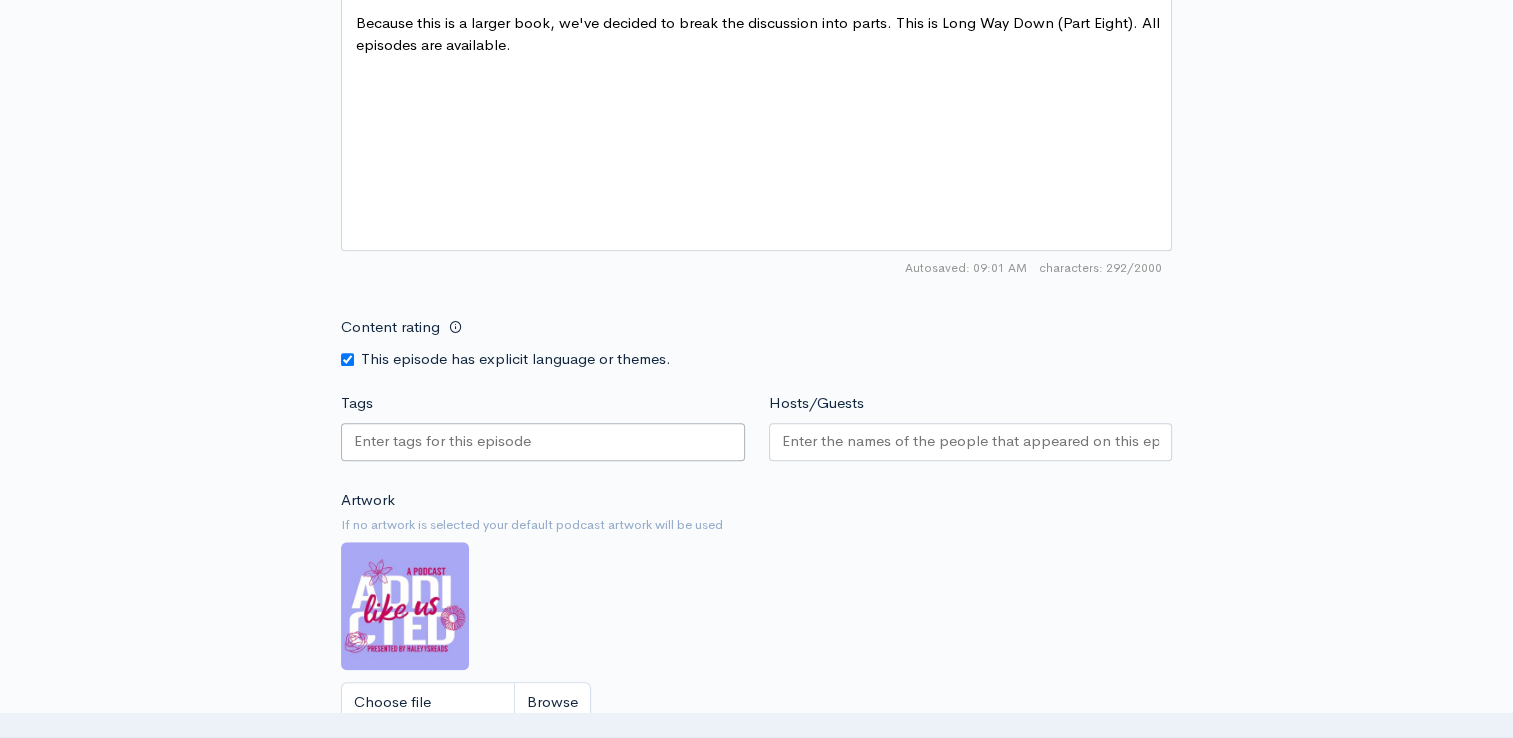 click at bounding box center [543, 442] 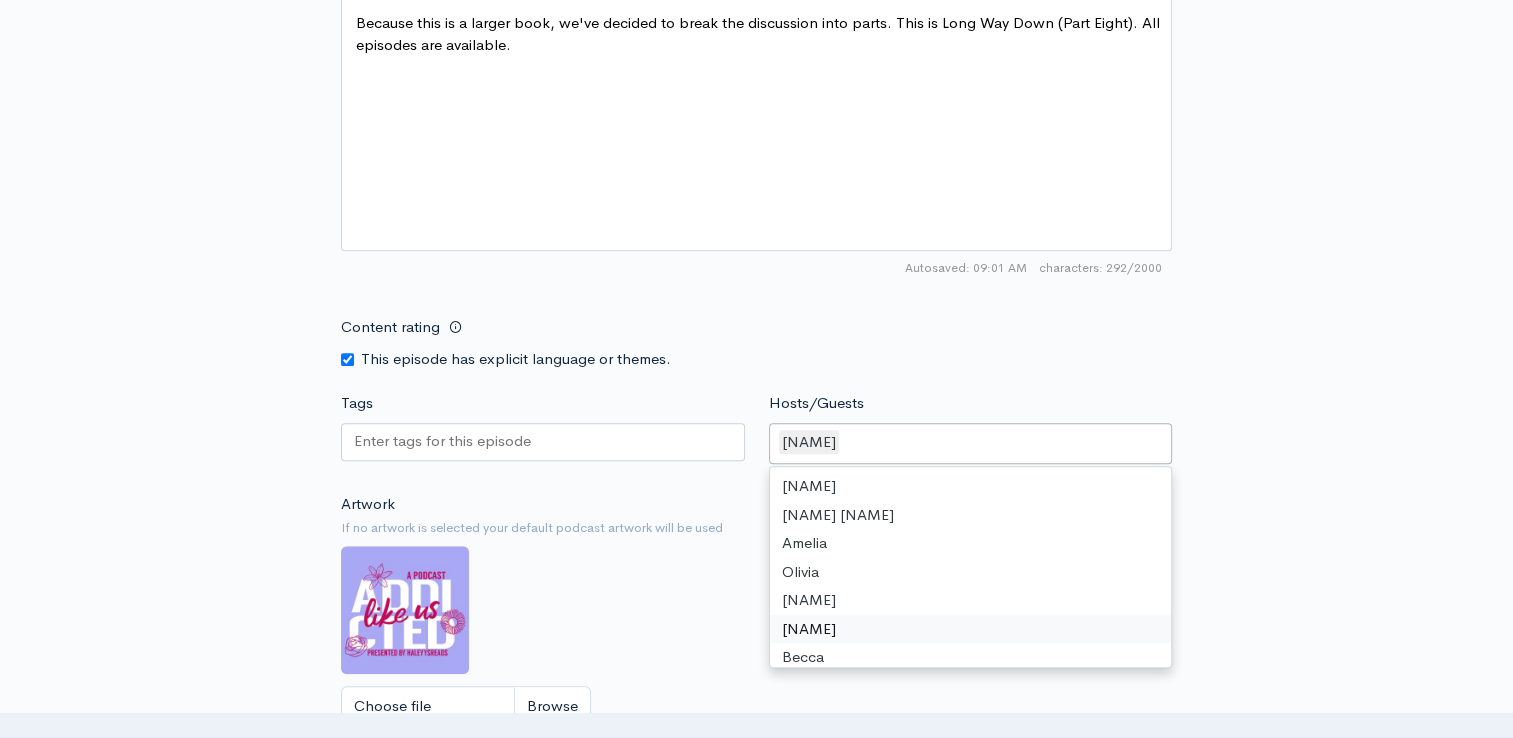 scroll, scrollTop: 66, scrollLeft: 0, axis: vertical 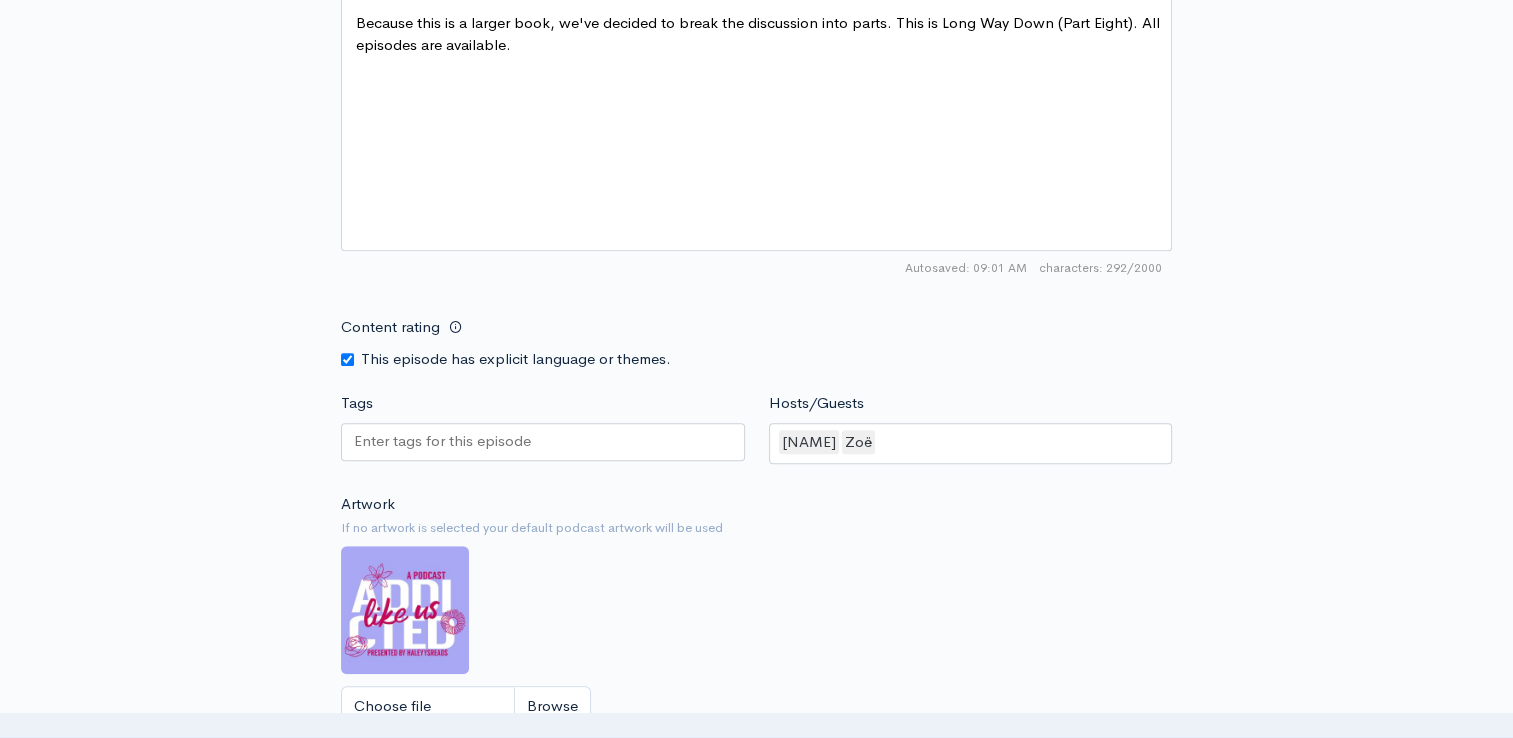 click on "Artwork
If no artwork is selected your default podcast artwork will be used
Choose file   0" at bounding box center (756, 616) 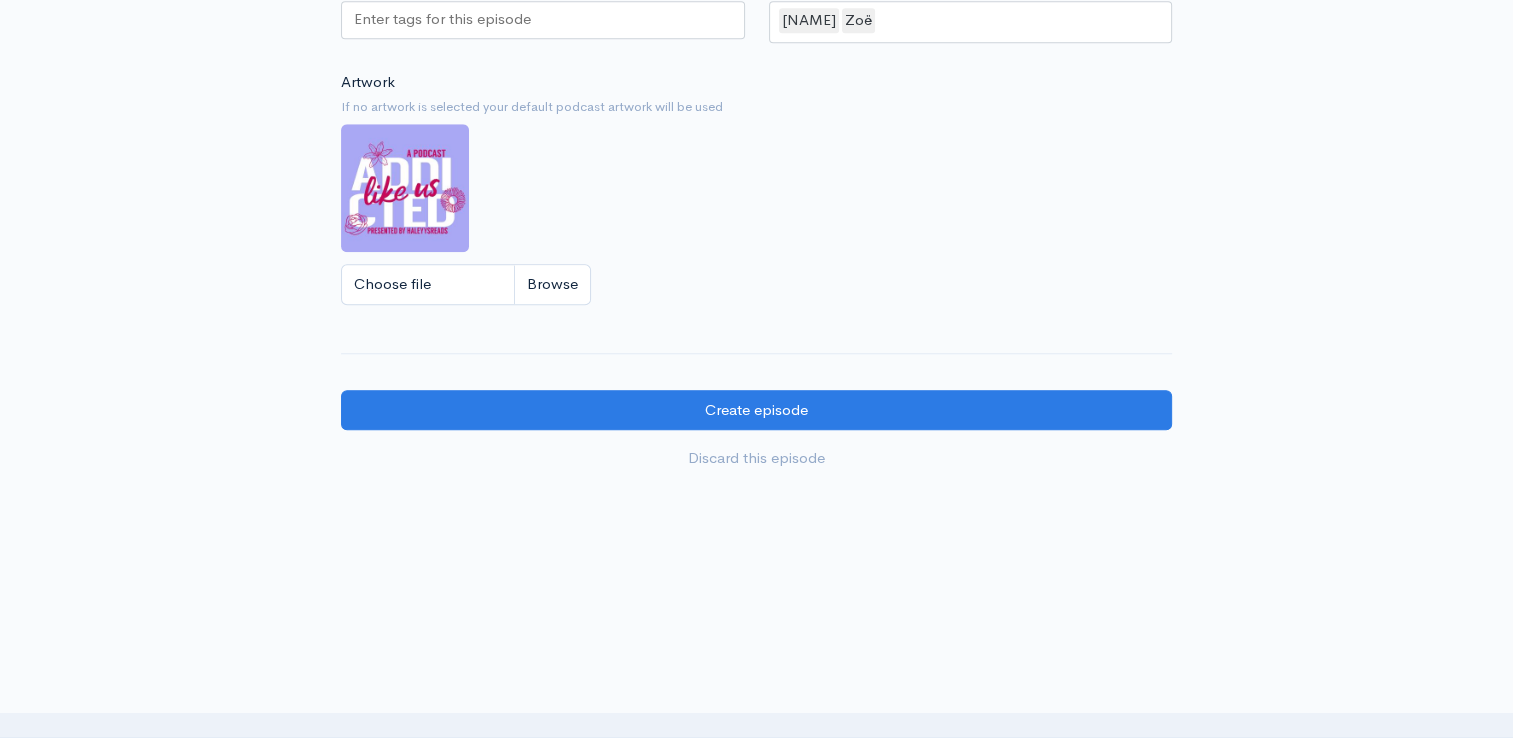 scroll, scrollTop: 1789, scrollLeft: 0, axis: vertical 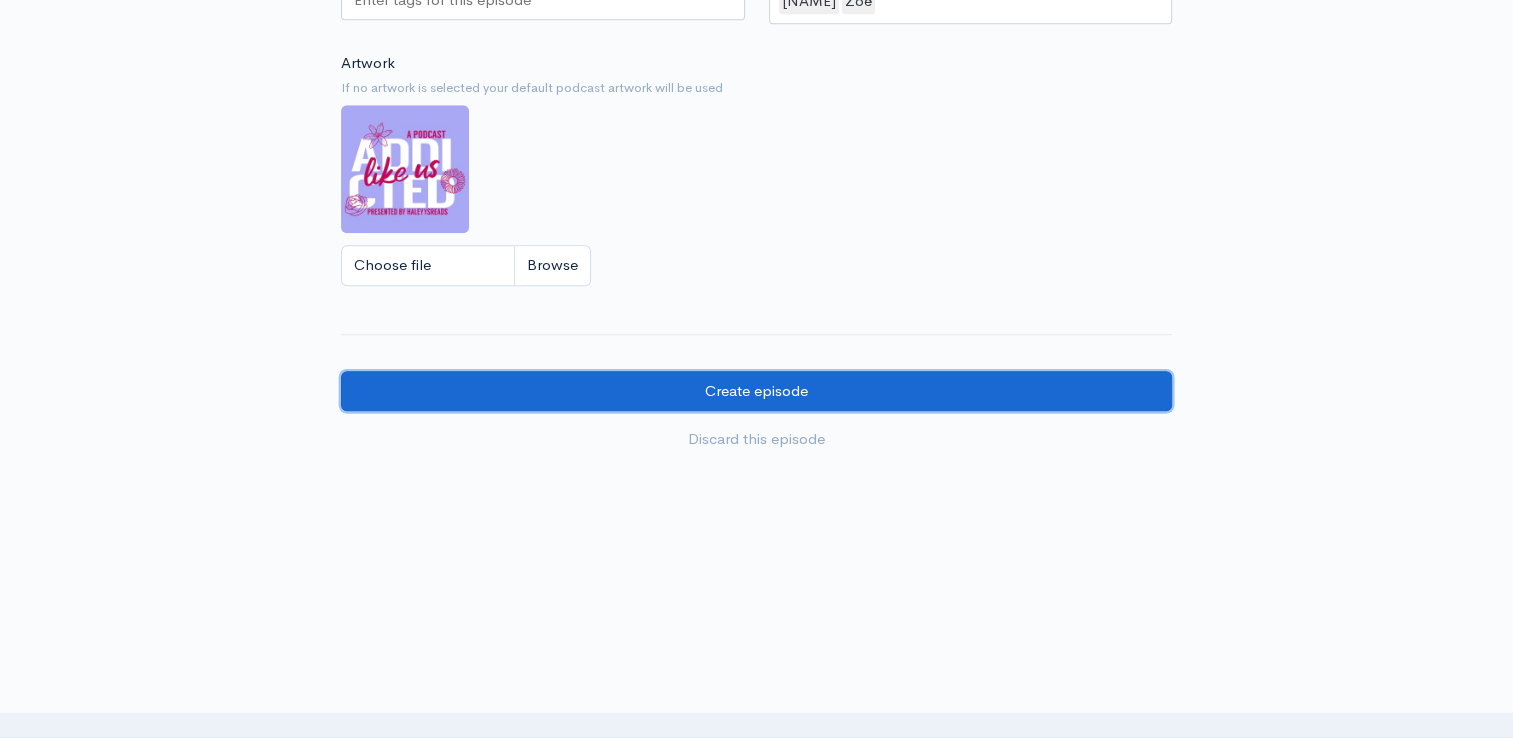 click on "Create episode" at bounding box center [756, 391] 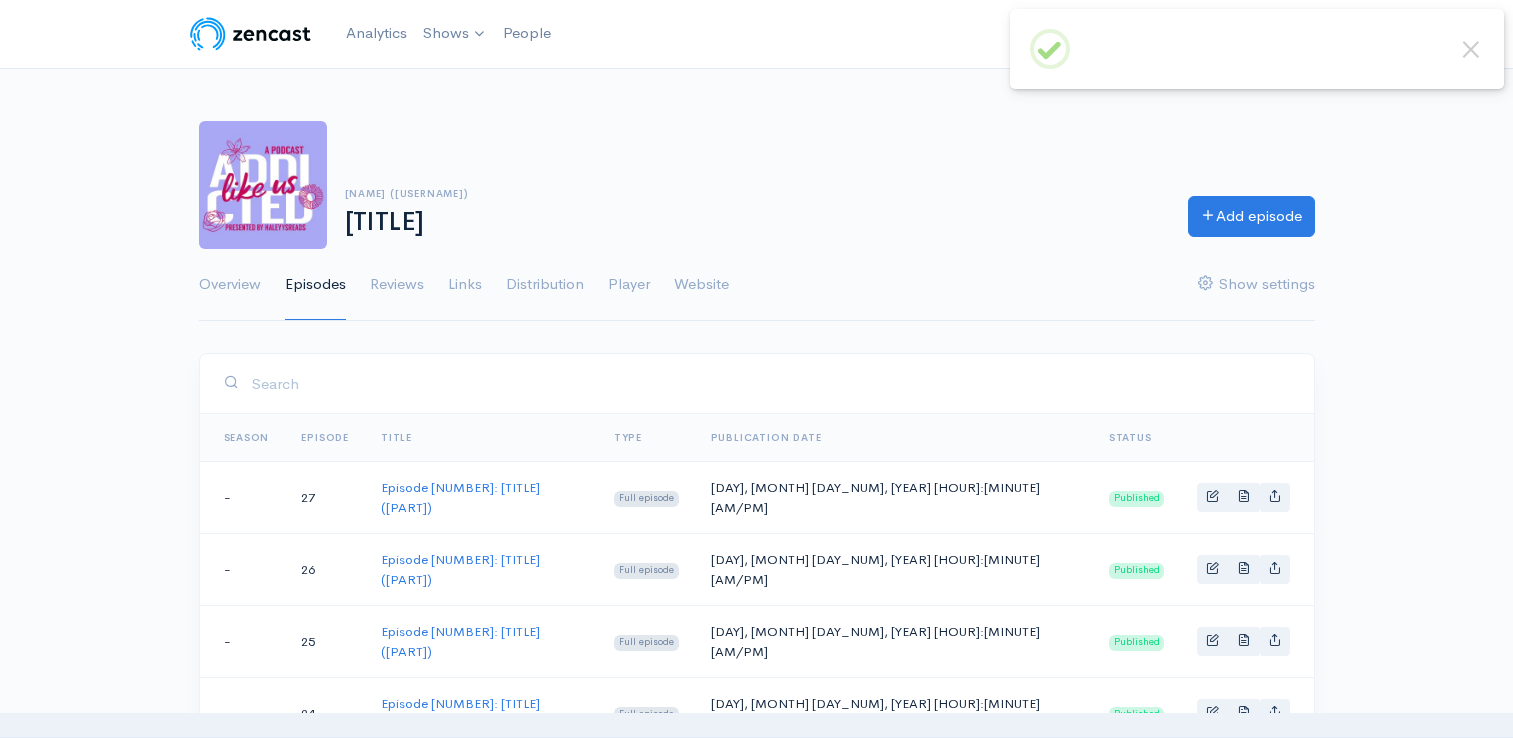scroll, scrollTop: 0, scrollLeft: 0, axis: both 